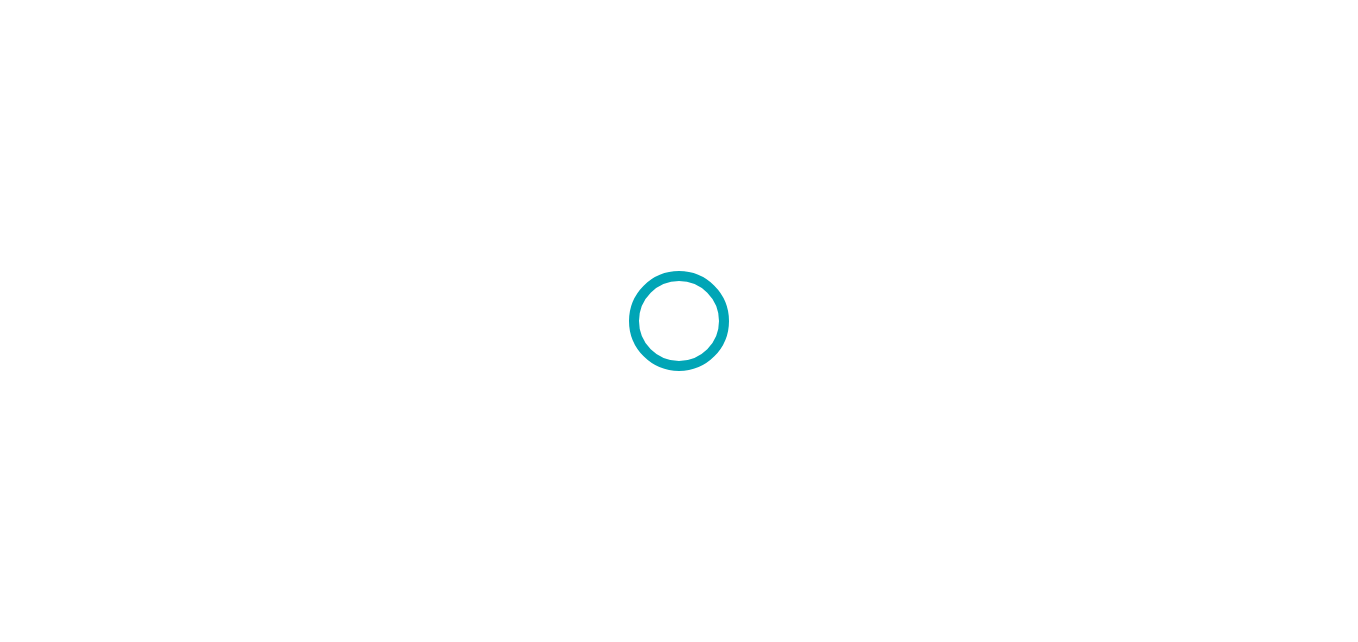 scroll, scrollTop: 0, scrollLeft: 0, axis: both 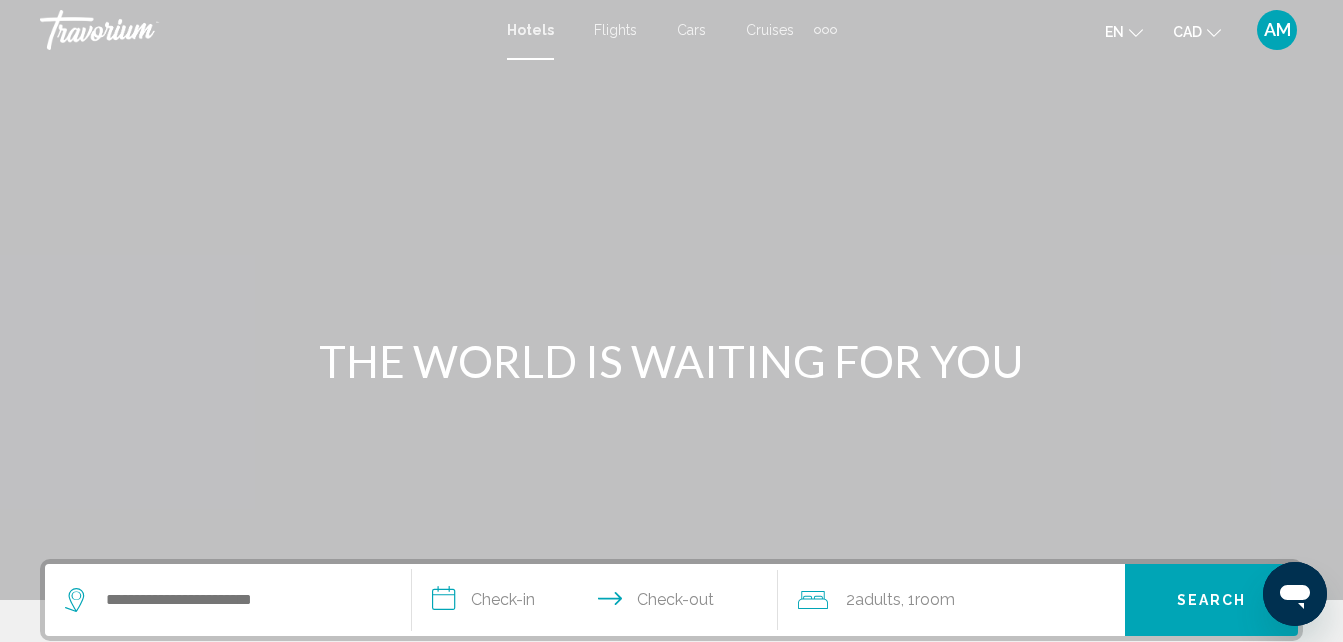 click on "AM" at bounding box center [1277, 30] 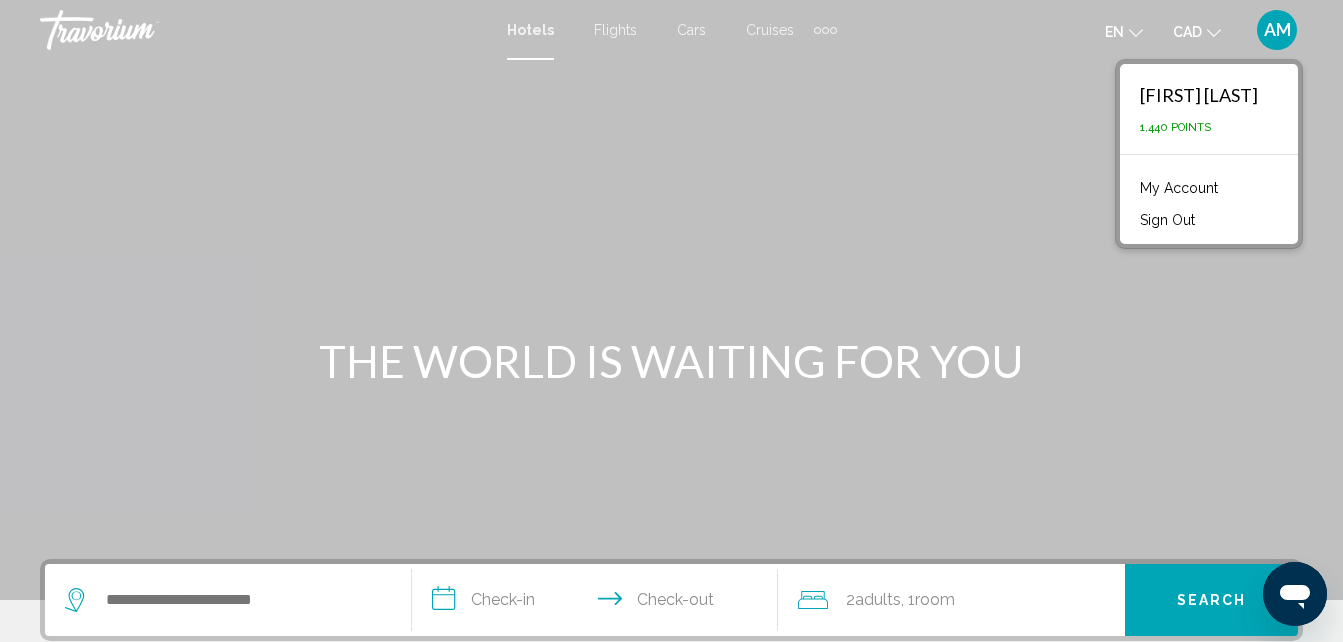 click on "Anastasia Maloman" at bounding box center [1199, 95] 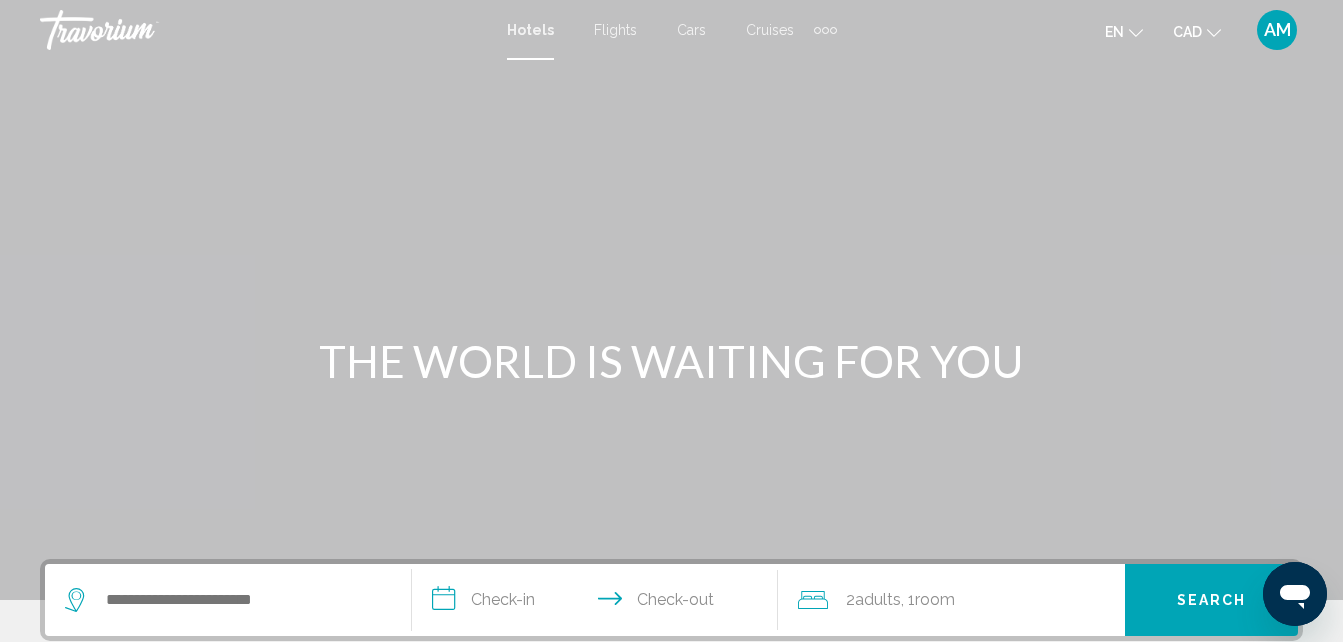 click on "AM" at bounding box center (1277, 30) 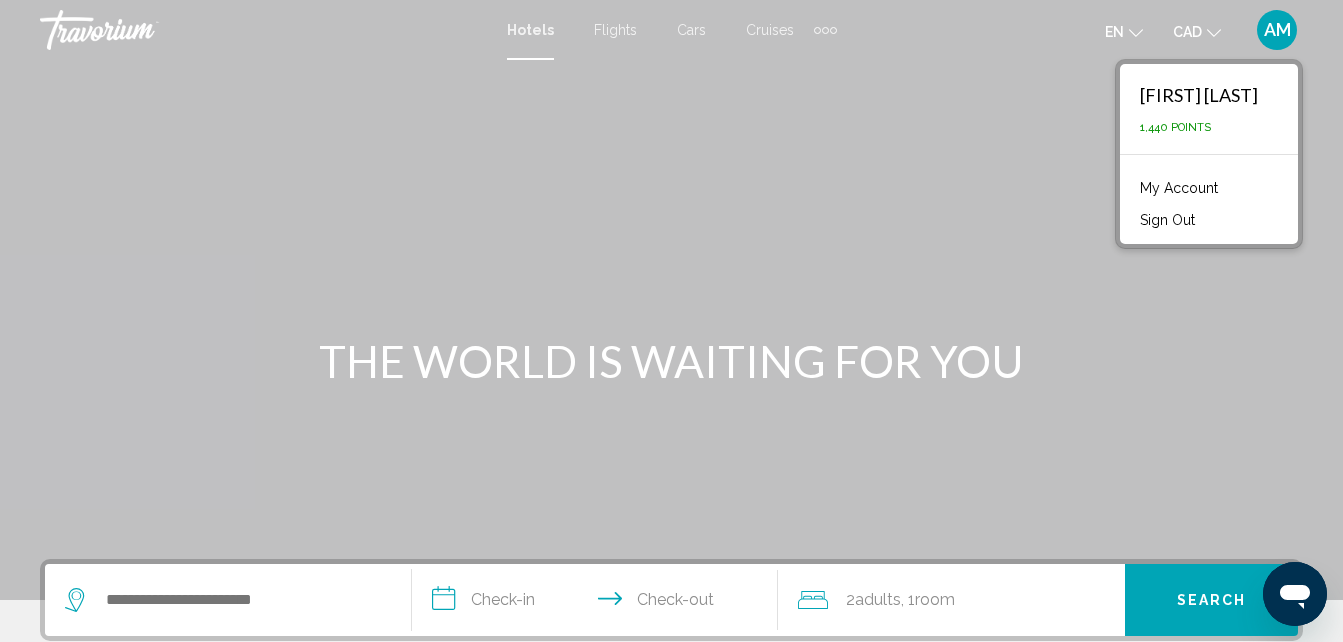click on "Anastasia Maloman" at bounding box center [1199, 95] 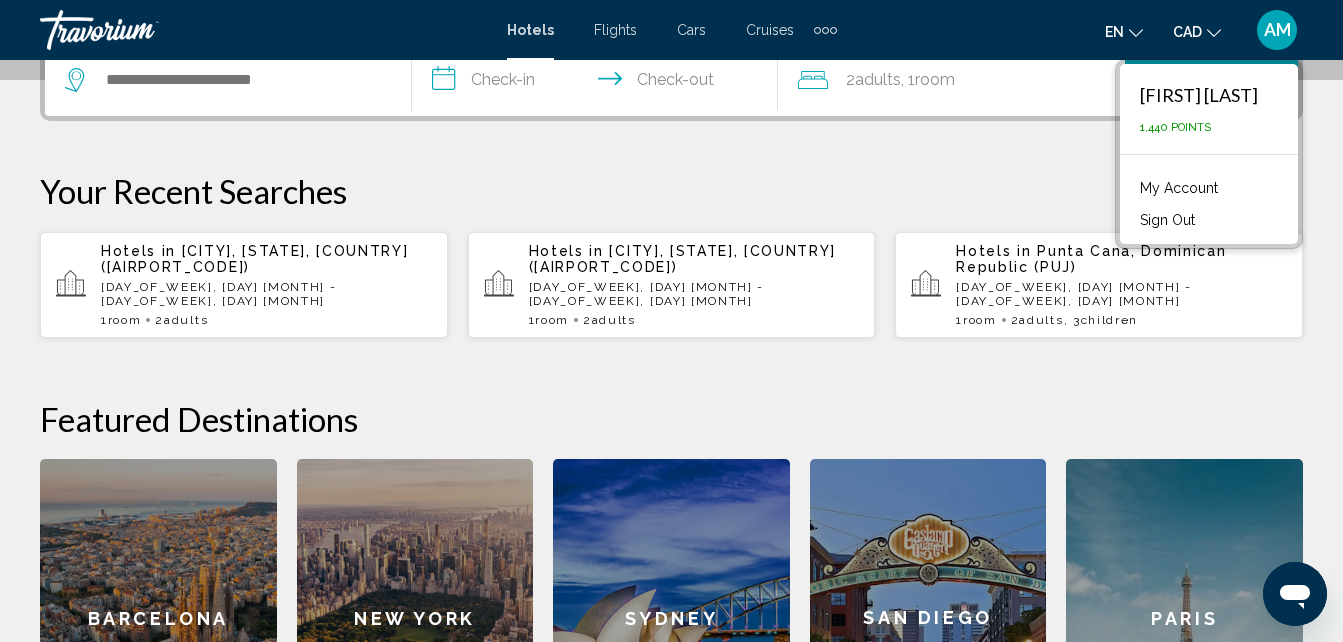 scroll, scrollTop: 560, scrollLeft: 0, axis: vertical 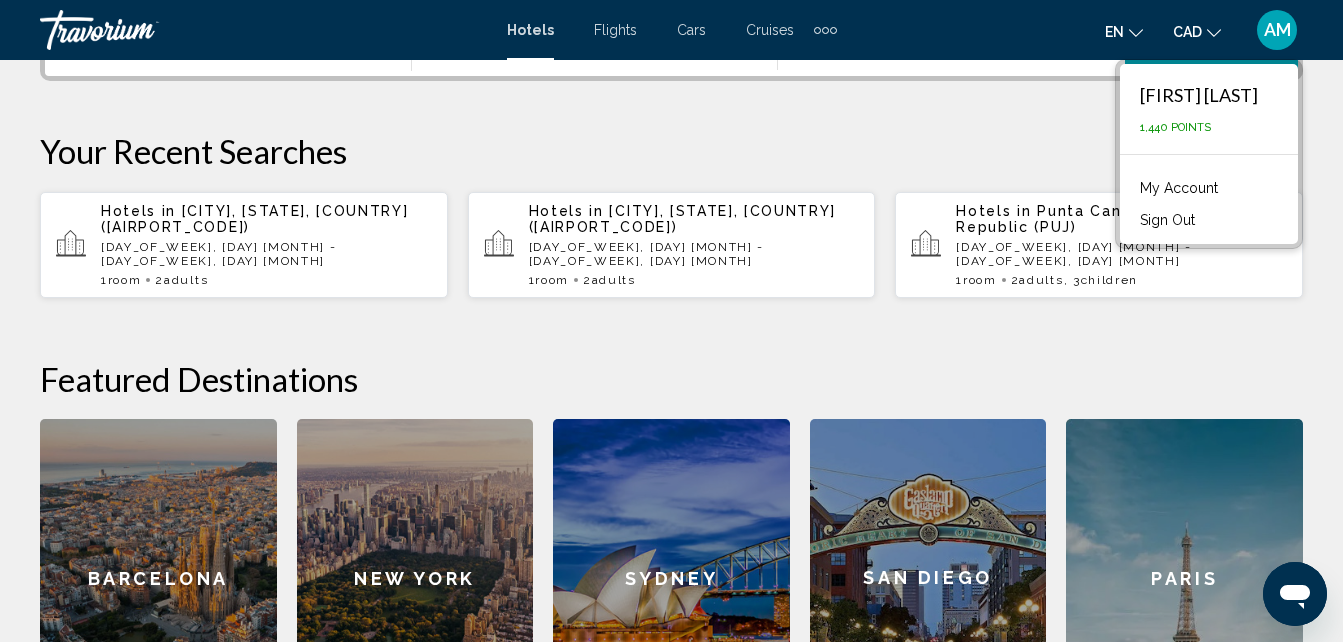 click on "AM" at bounding box center (1277, 30) 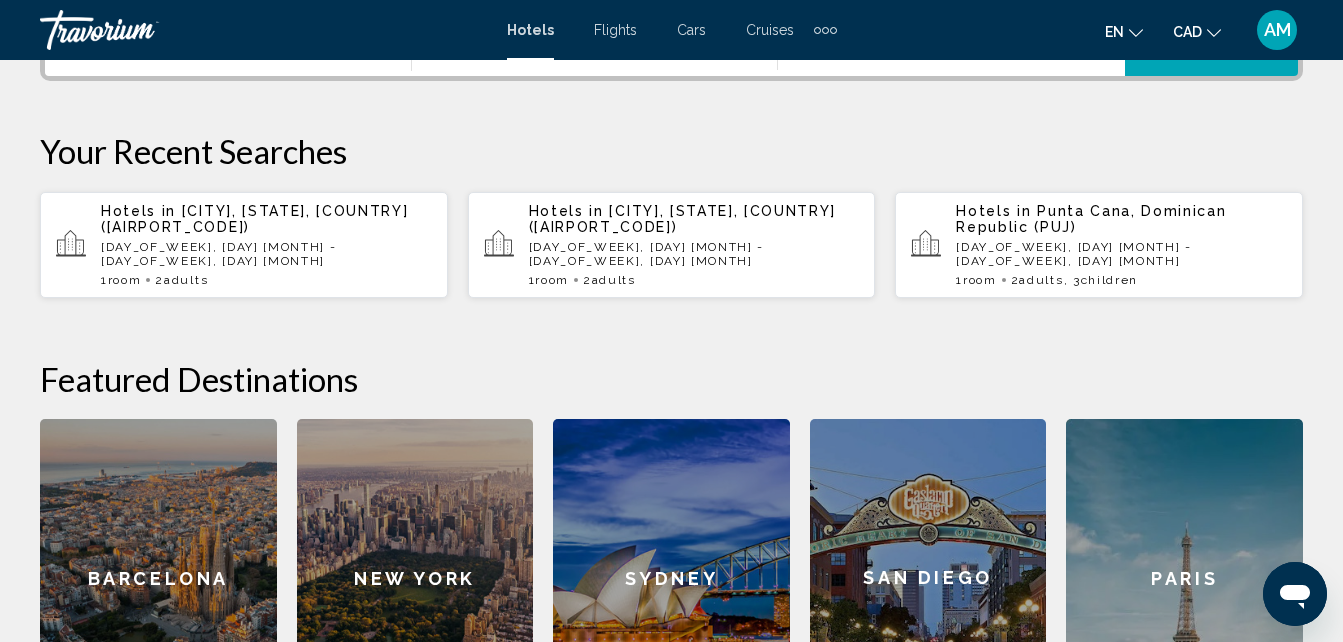 click at bounding box center [825, 30] 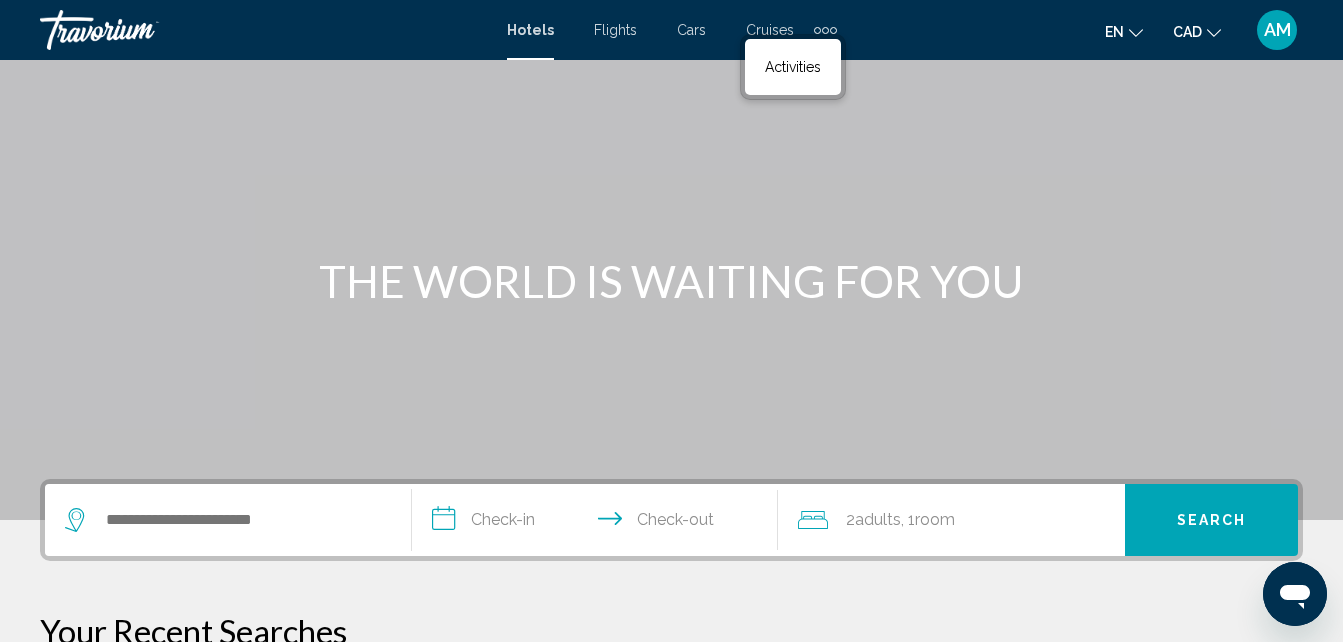 scroll, scrollTop: 0, scrollLeft: 0, axis: both 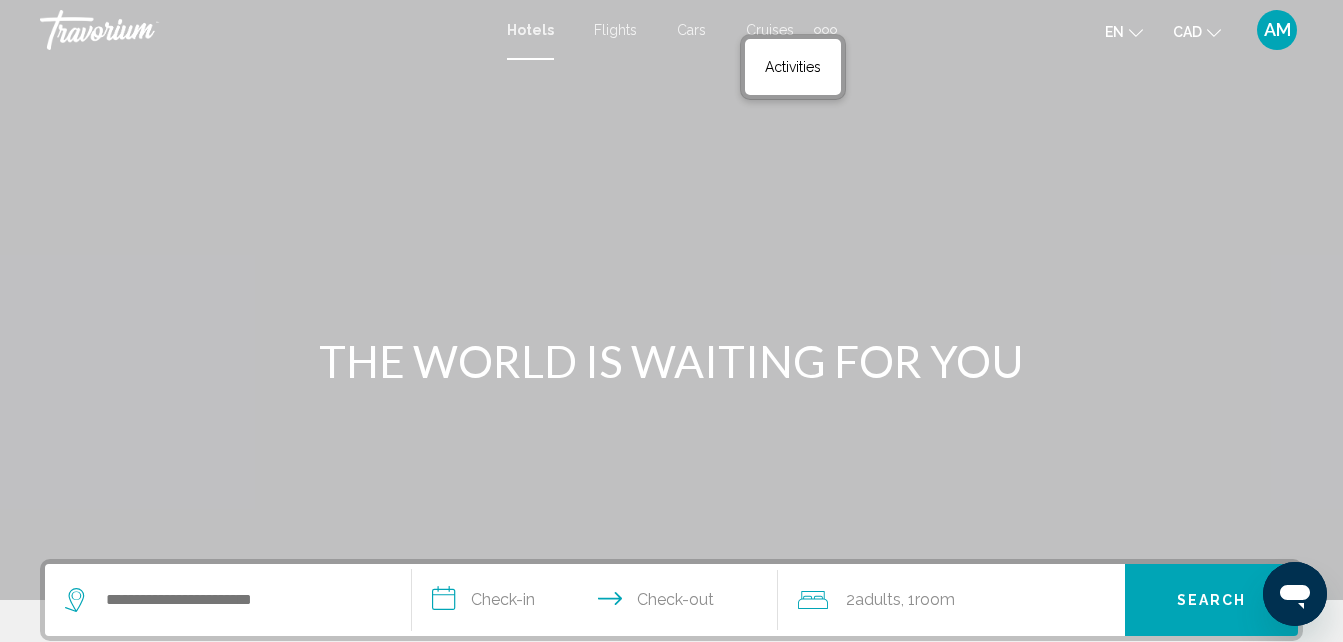 click at bounding box center [671, 300] 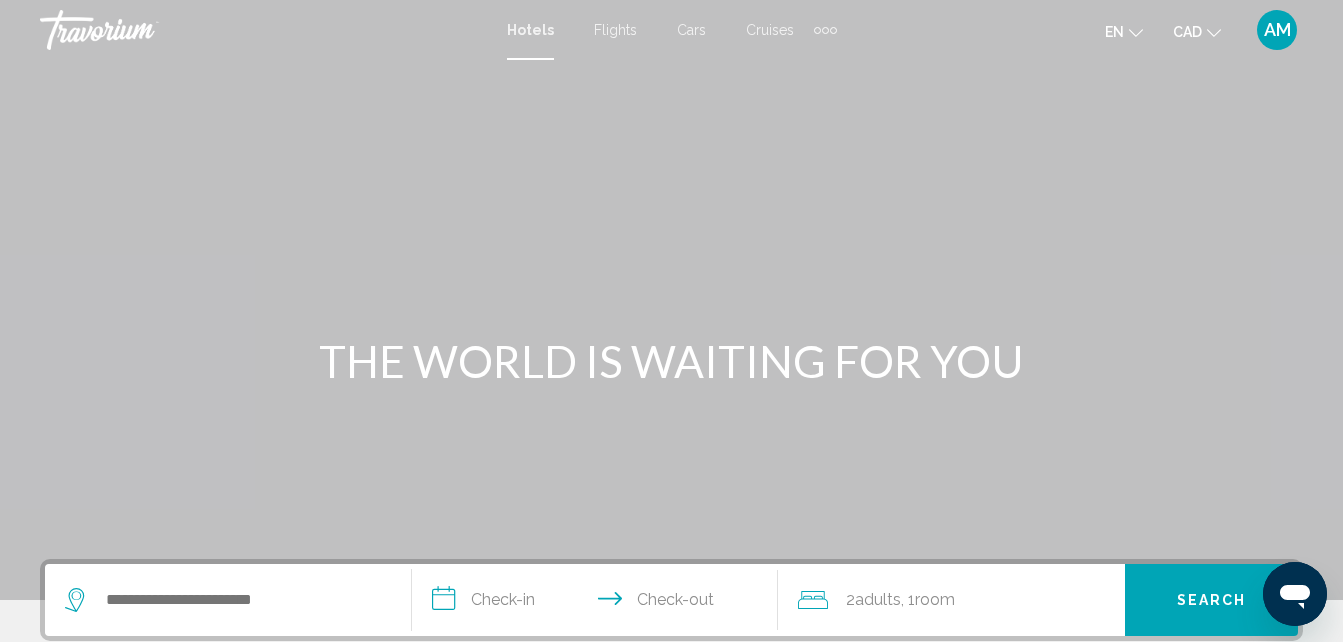 click on "AM" at bounding box center (1277, 30) 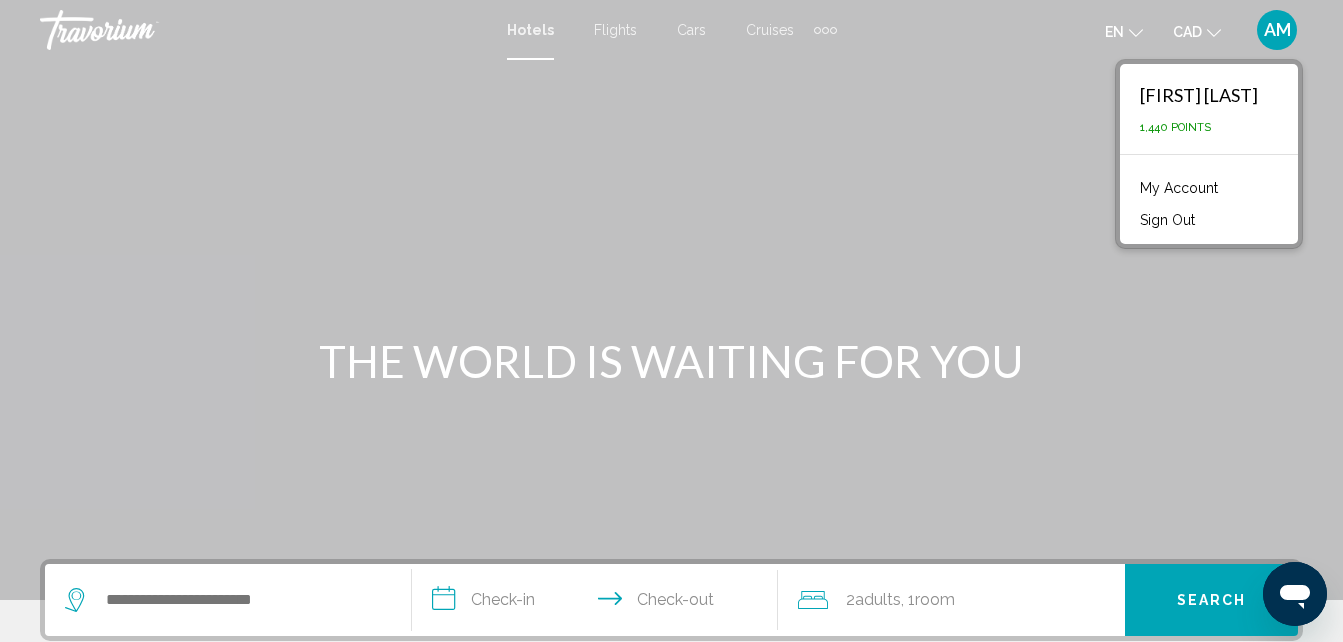 click on "My Account" at bounding box center [1179, 188] 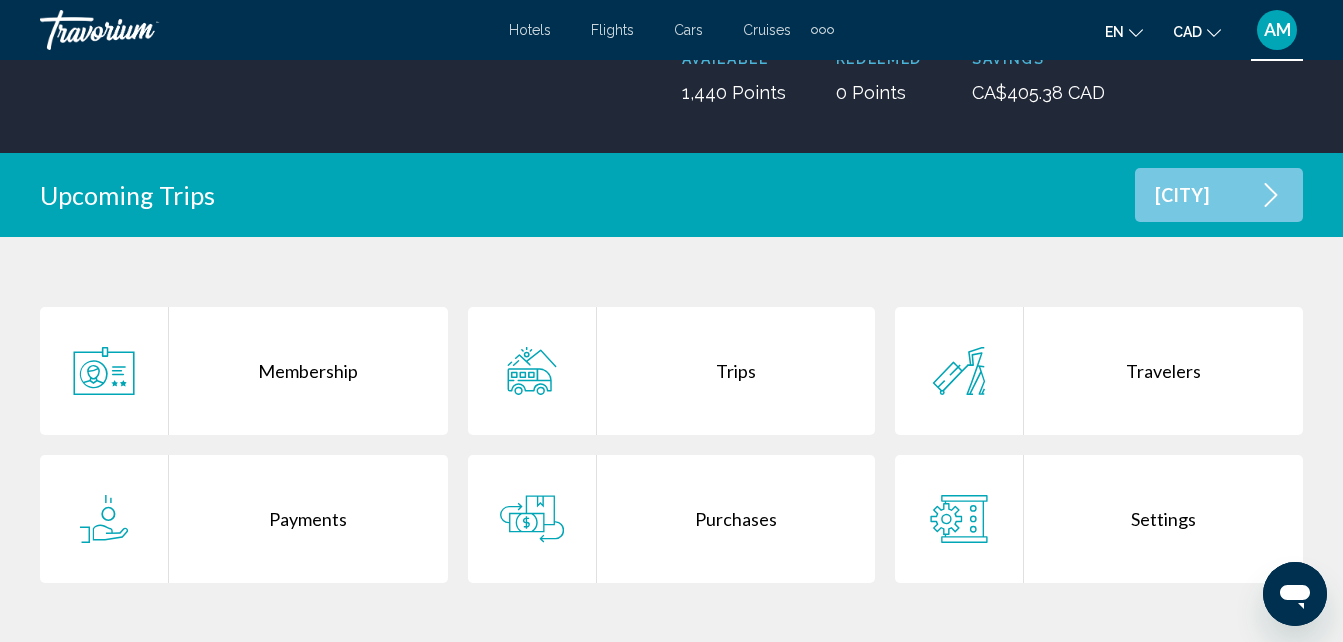 scroll, scrollTop: 333, scrollLeft: 0, axis: vertical 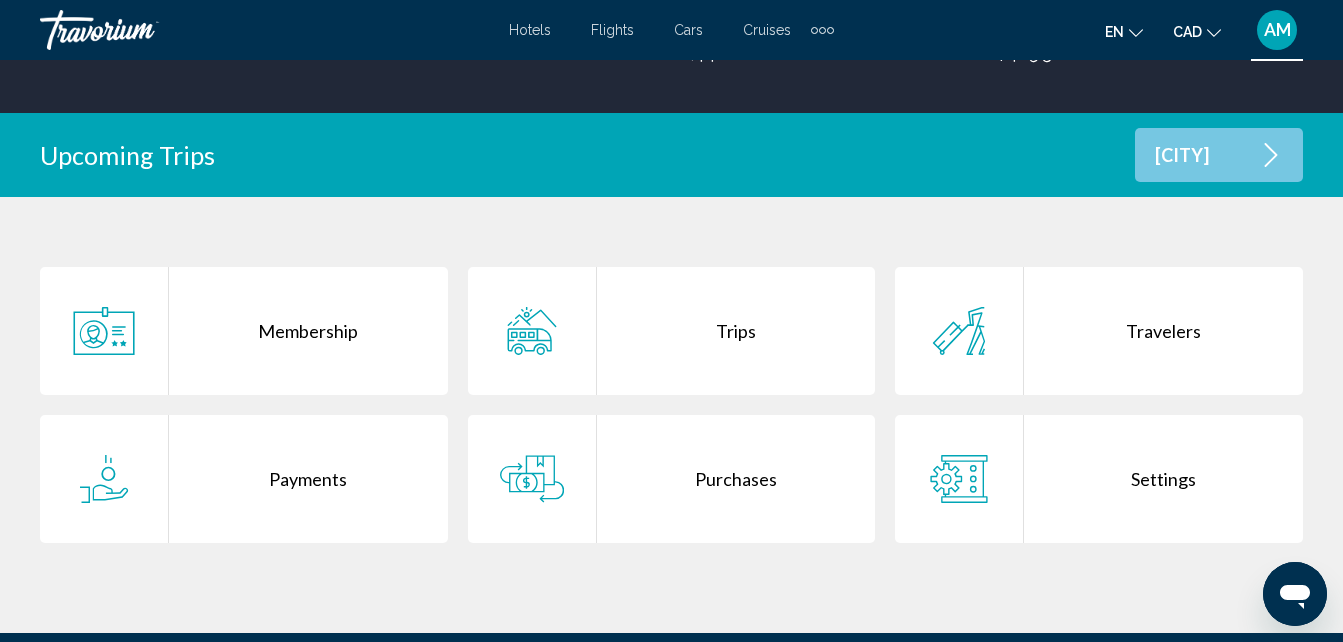 click on "Purchases" at bounding box center (736, 479) 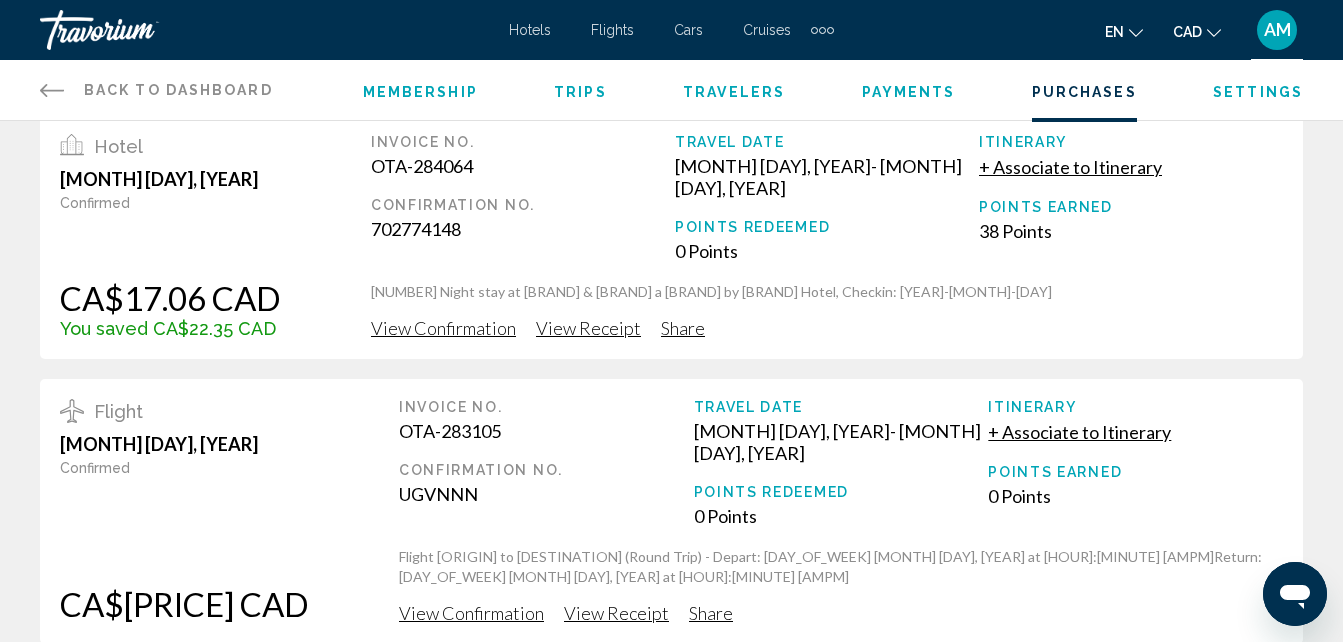 scroll, scrollTop: 0, scrollLeft: 0, axis: both 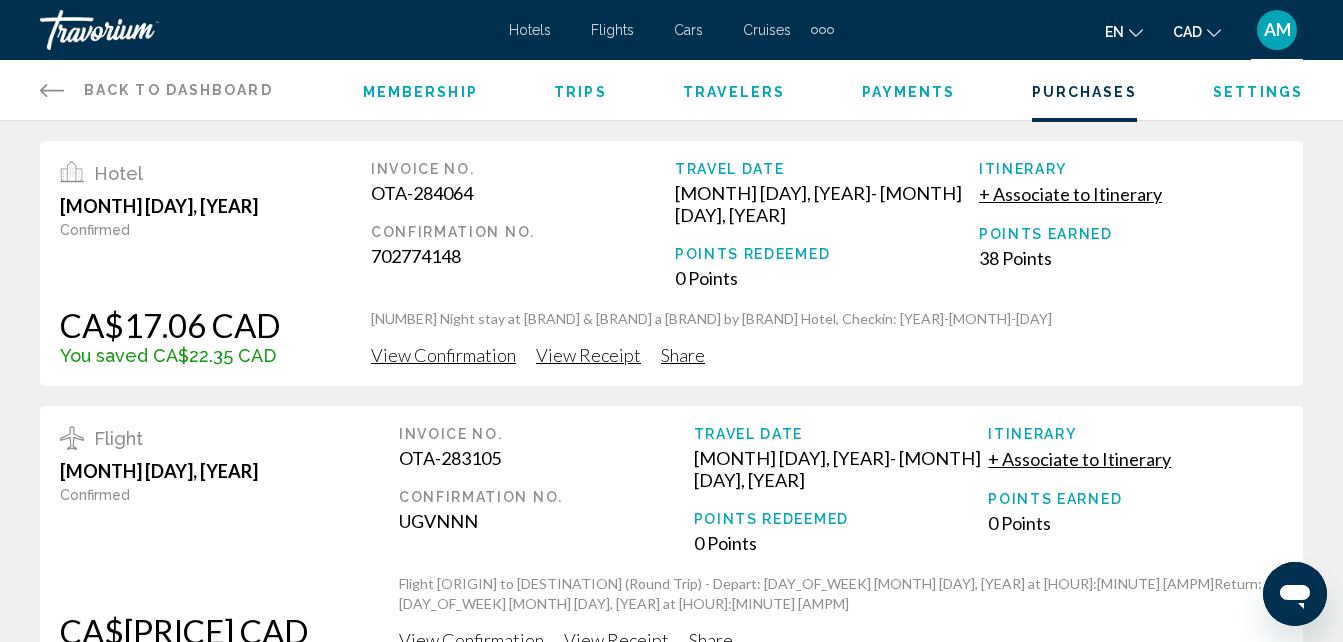 click on "View Confirmation" at bounding box center (443, 355) 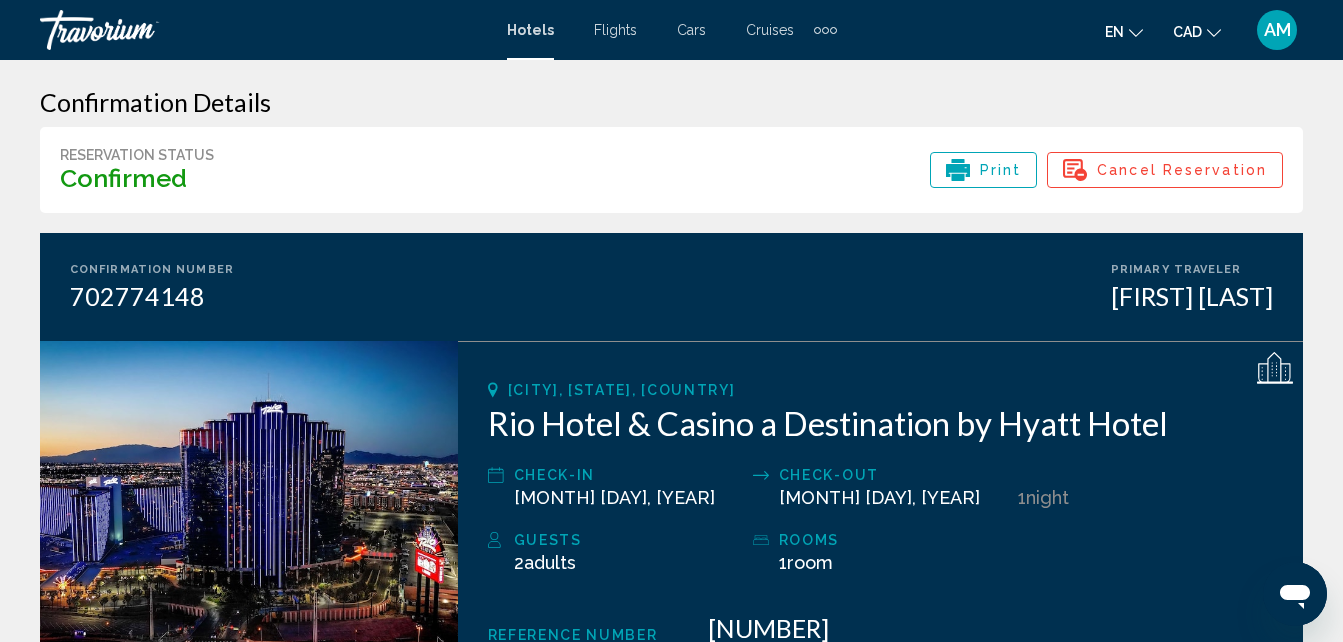 scroll, scrollTop: 0, scrollLeft: 0, axis: both 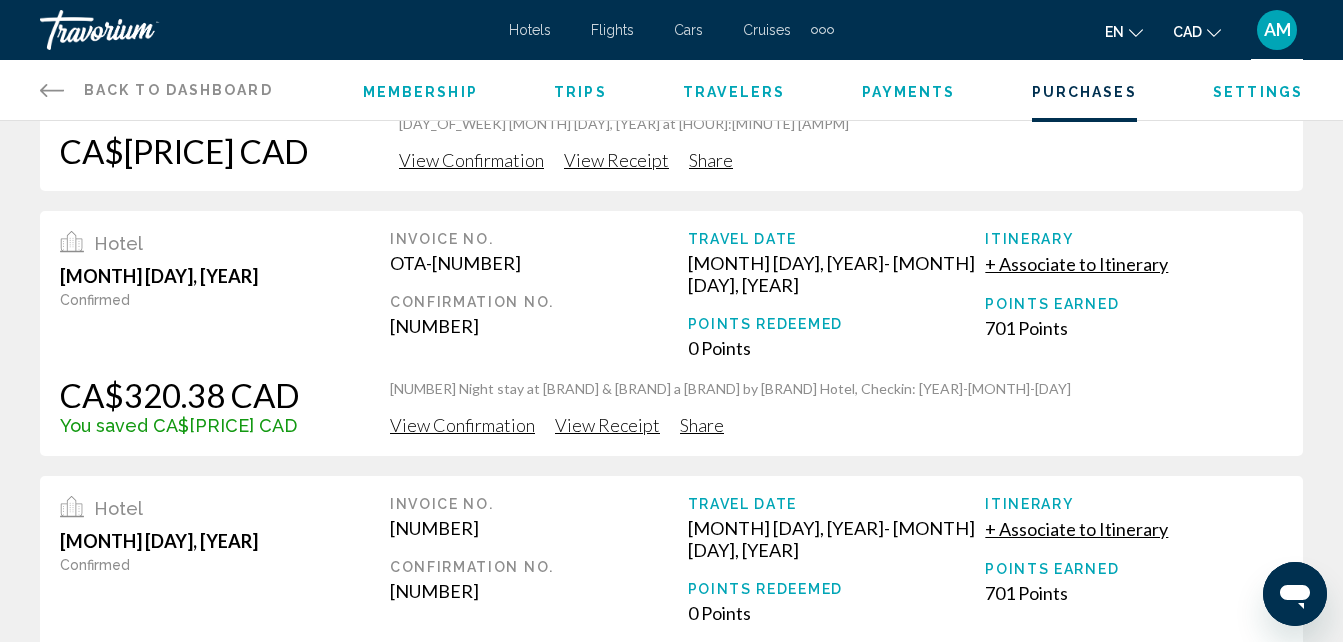 click on "View Confirmation" at bounding box center (443, -125) 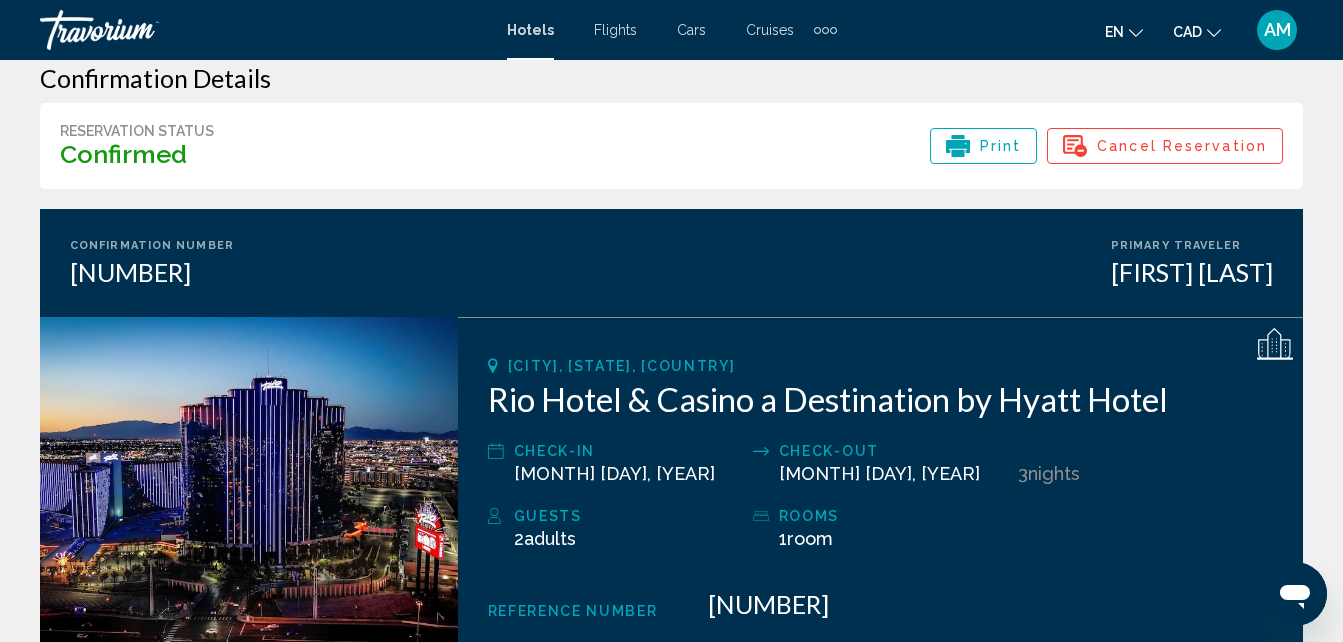 scroll, scrollTop: 40, scrollLeft: 0, axis: vertical 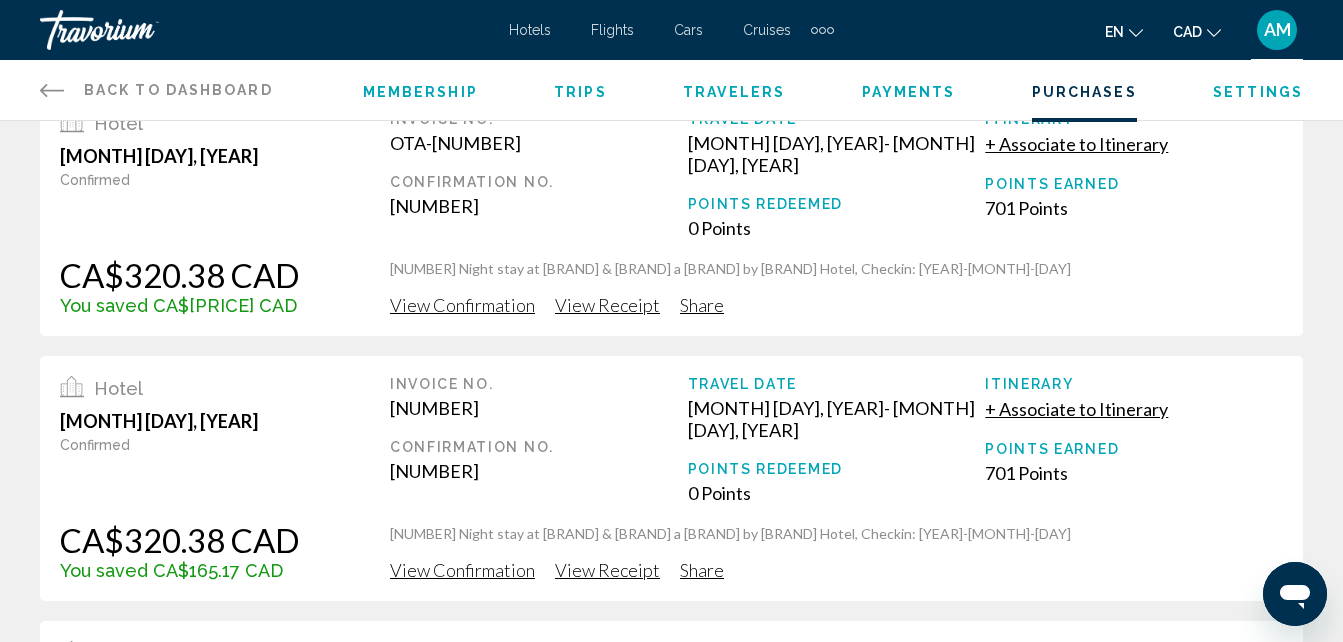 click on "View Confirmation" at bounding box center (443, -245) 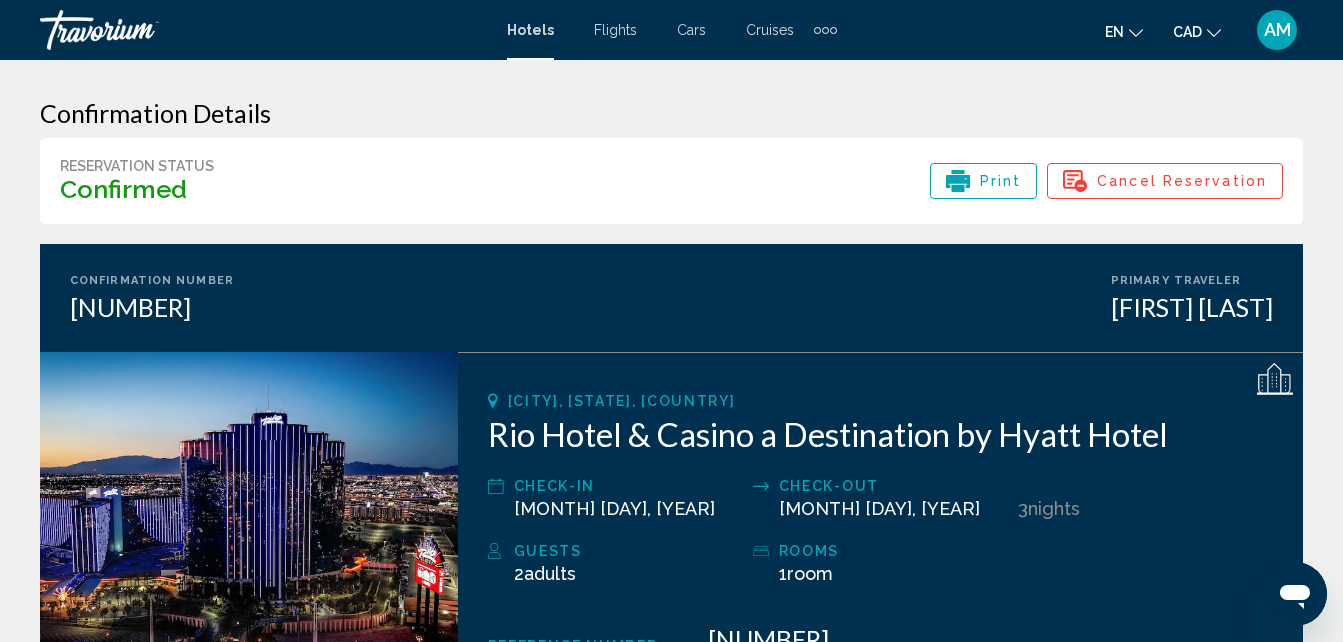 scroll, scrollTop: 0, scrollLeft: 0, axis: both 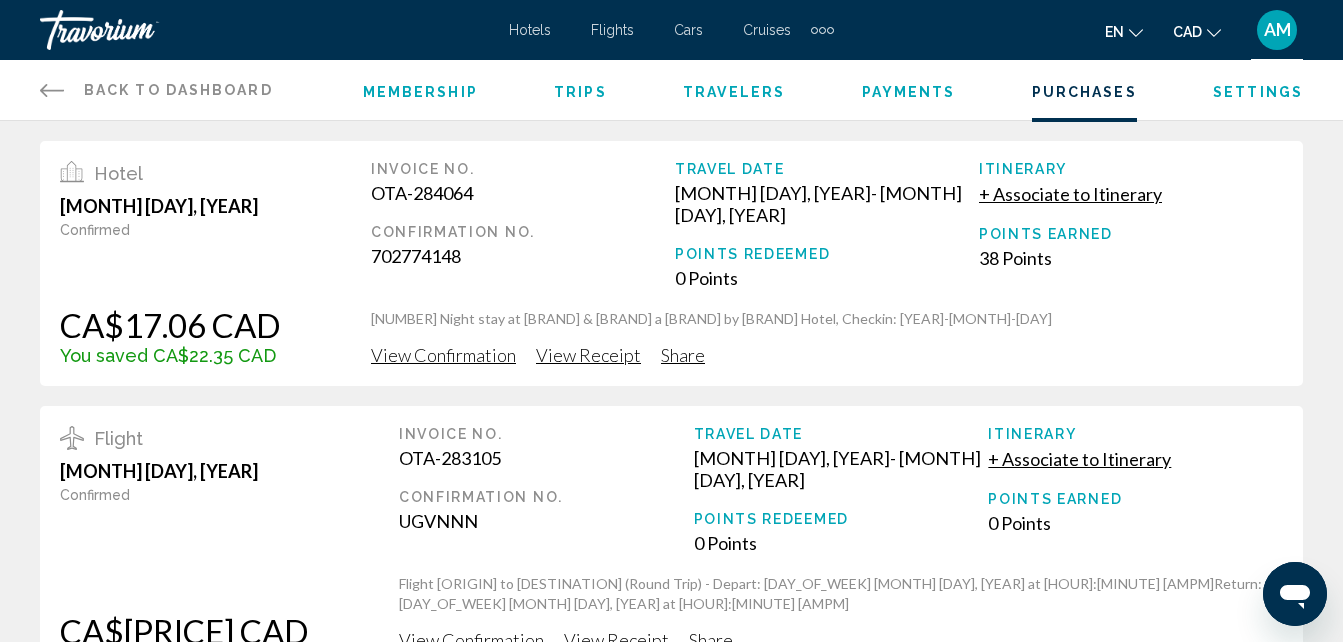 click on "Hotels" at bounding box center [530, 30] 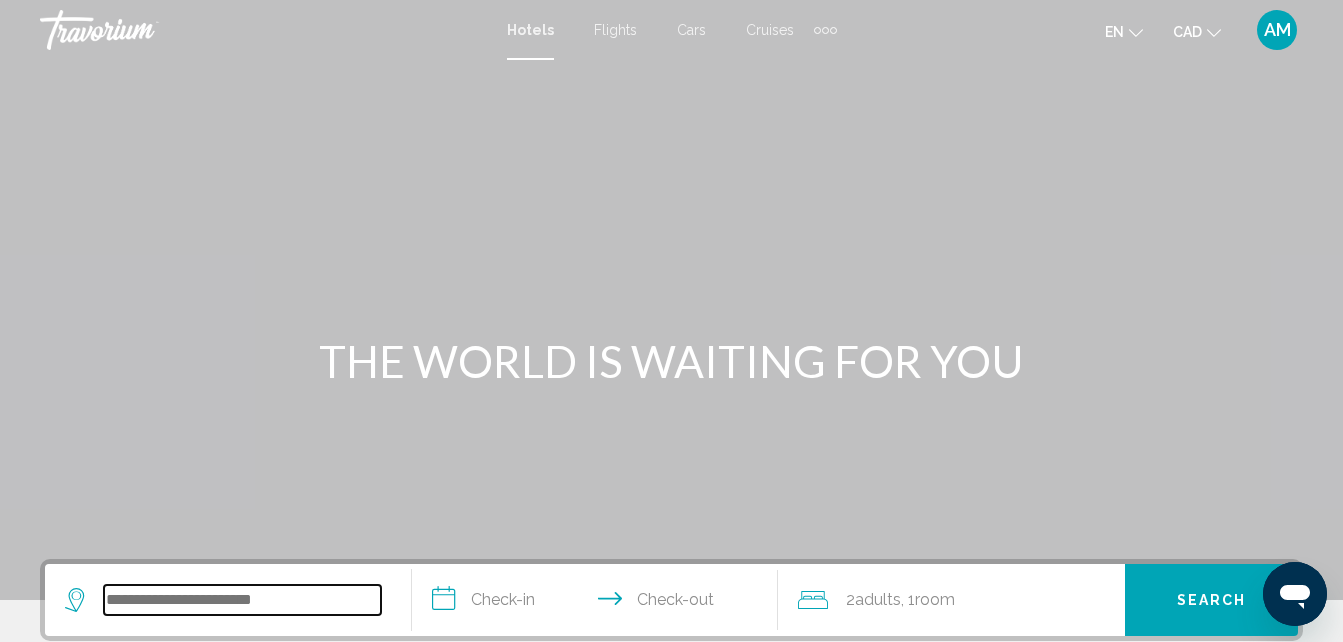 click at bounding box center [242, 600] 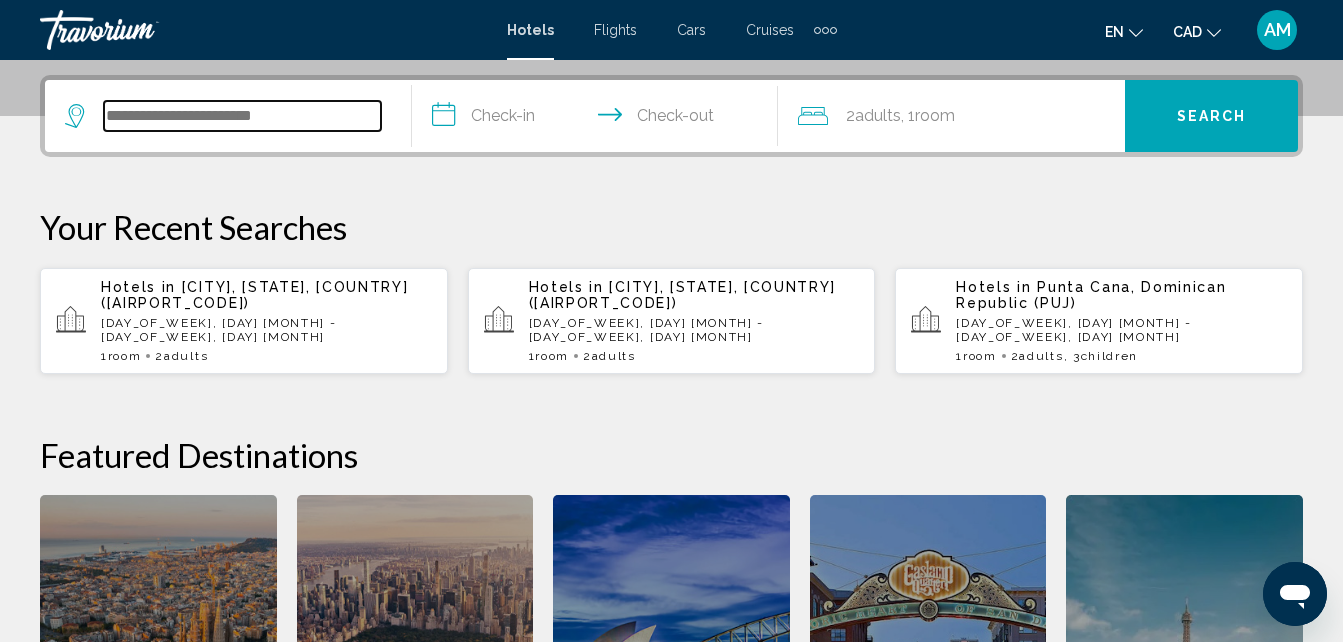 scroll, scrollTop: 494, scrollLeft: 0, axis: vertical 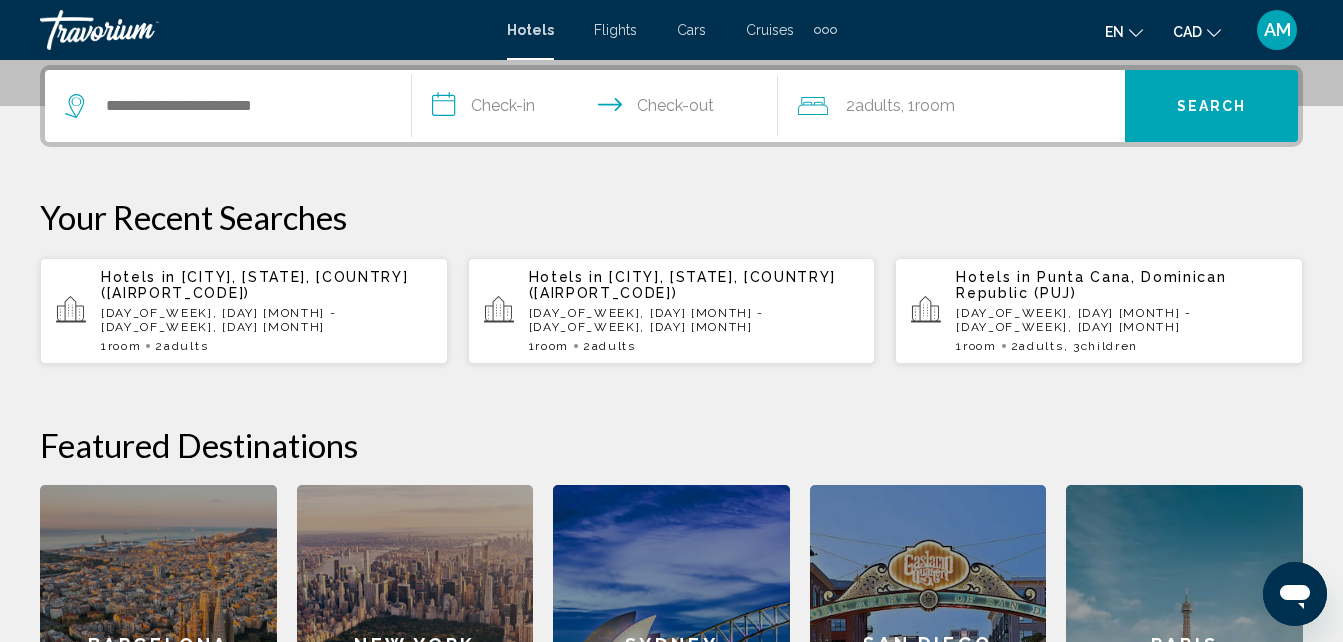 click on "Hotels in    Las Vegas, NV, United States (LAS)" at bounding box center [266, 285] 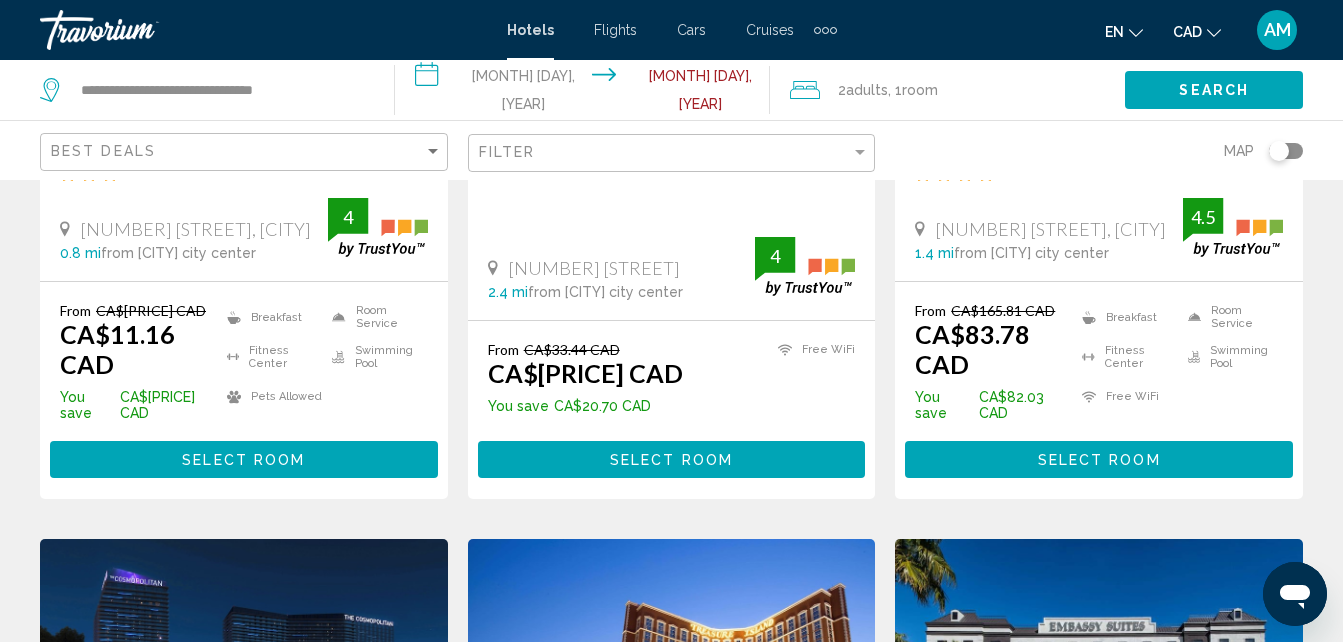 scroll, scrollTop: 0, scrollLeft: 0, axis: both 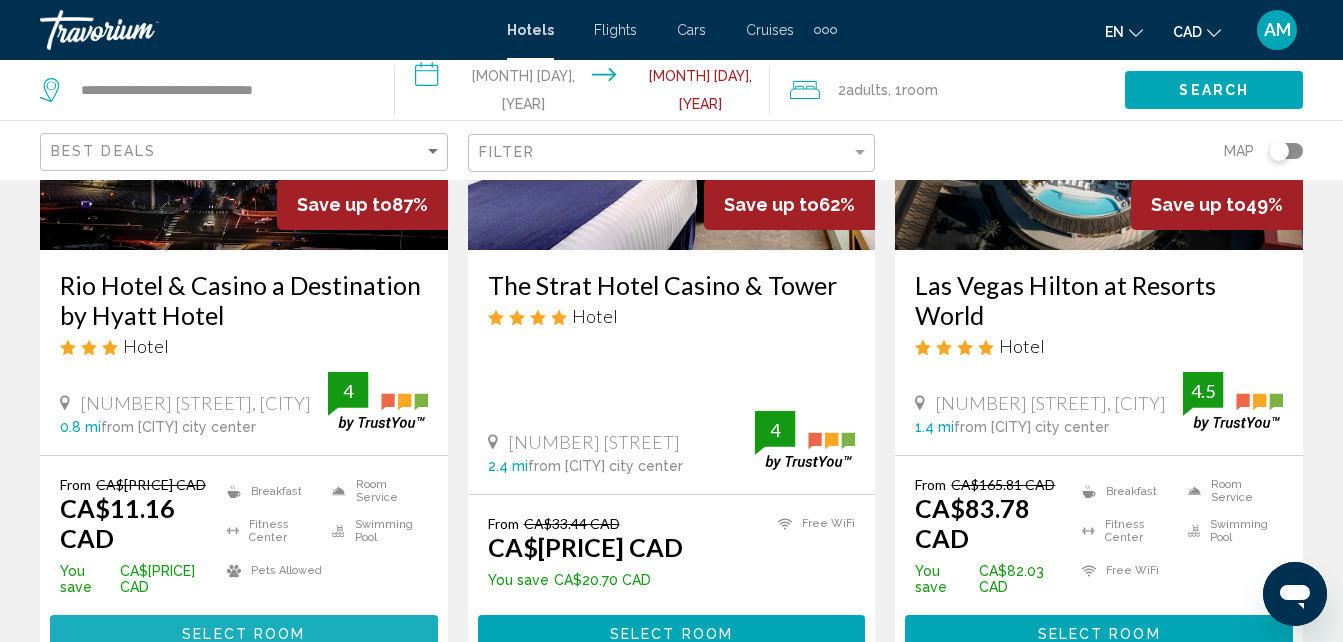 click on "Select Room" at bounding box center (243, 635) 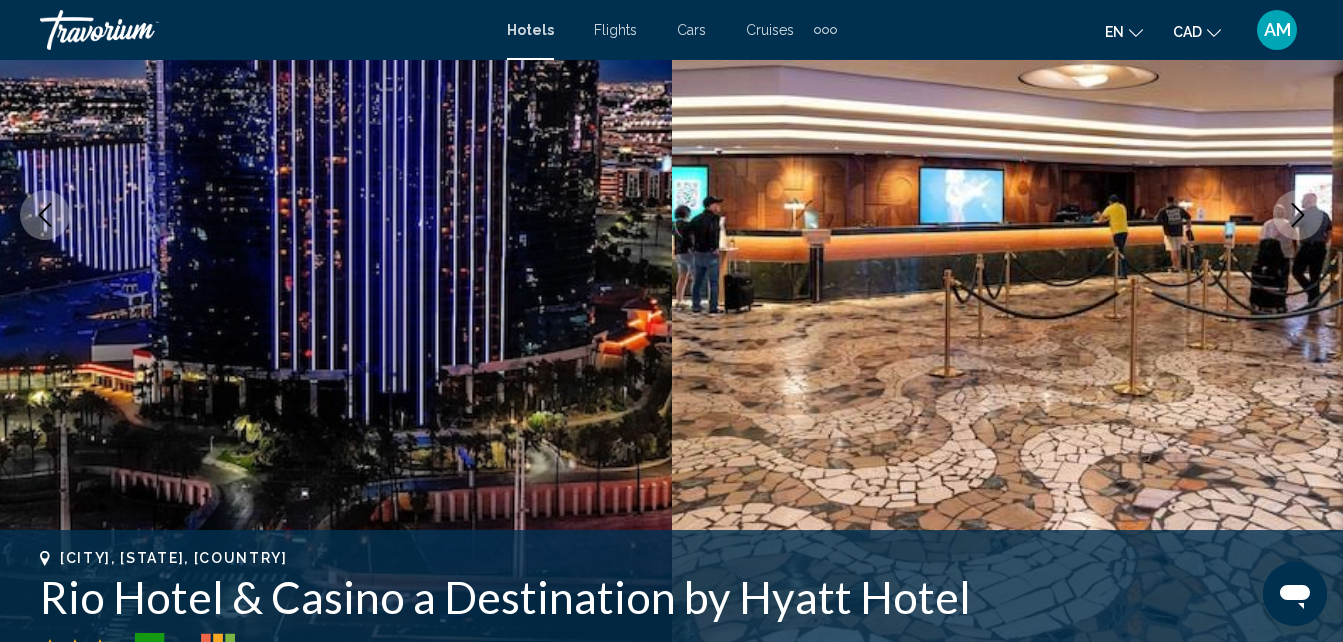scroll, scrollTop: 214, scrollLeft: 0, axis: vertical 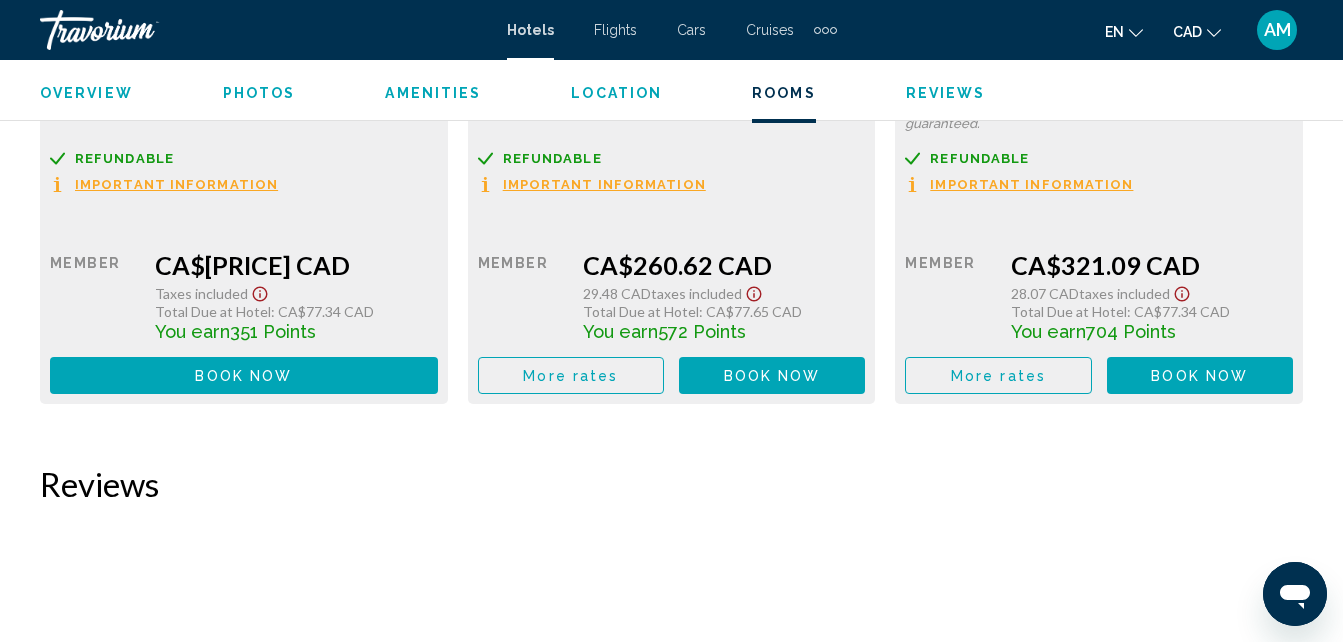 type 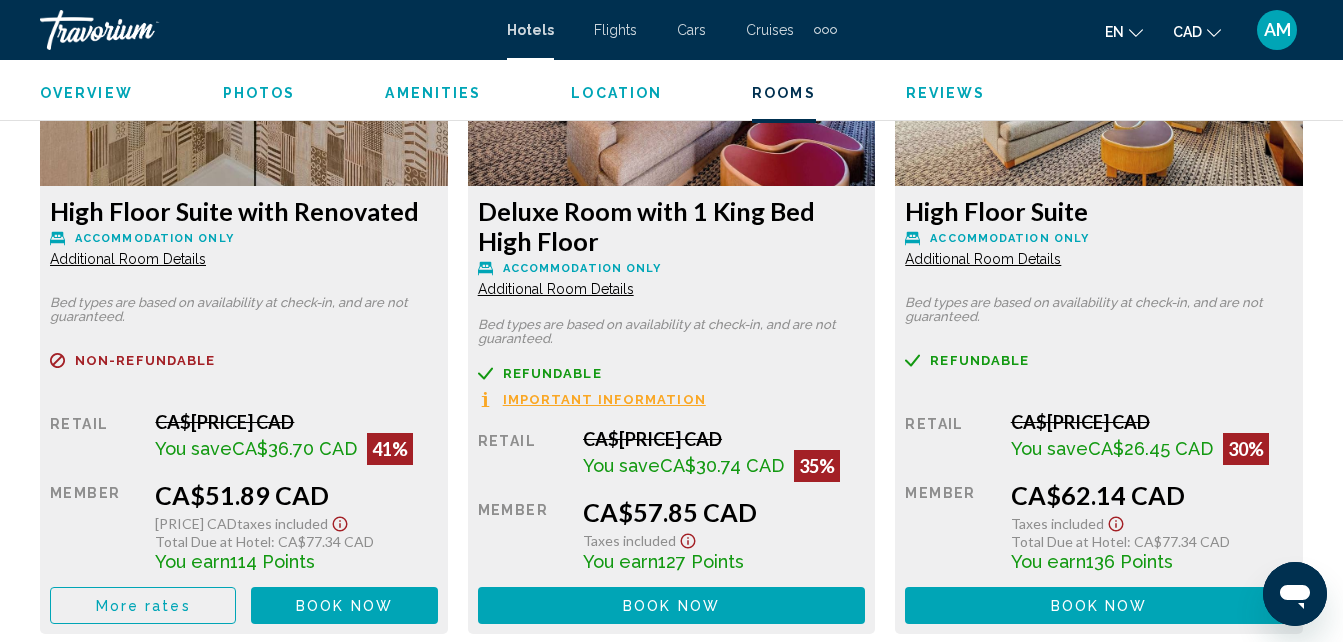scroll, scrollTop: 4693, scrollLeft: 0, axis: vertical 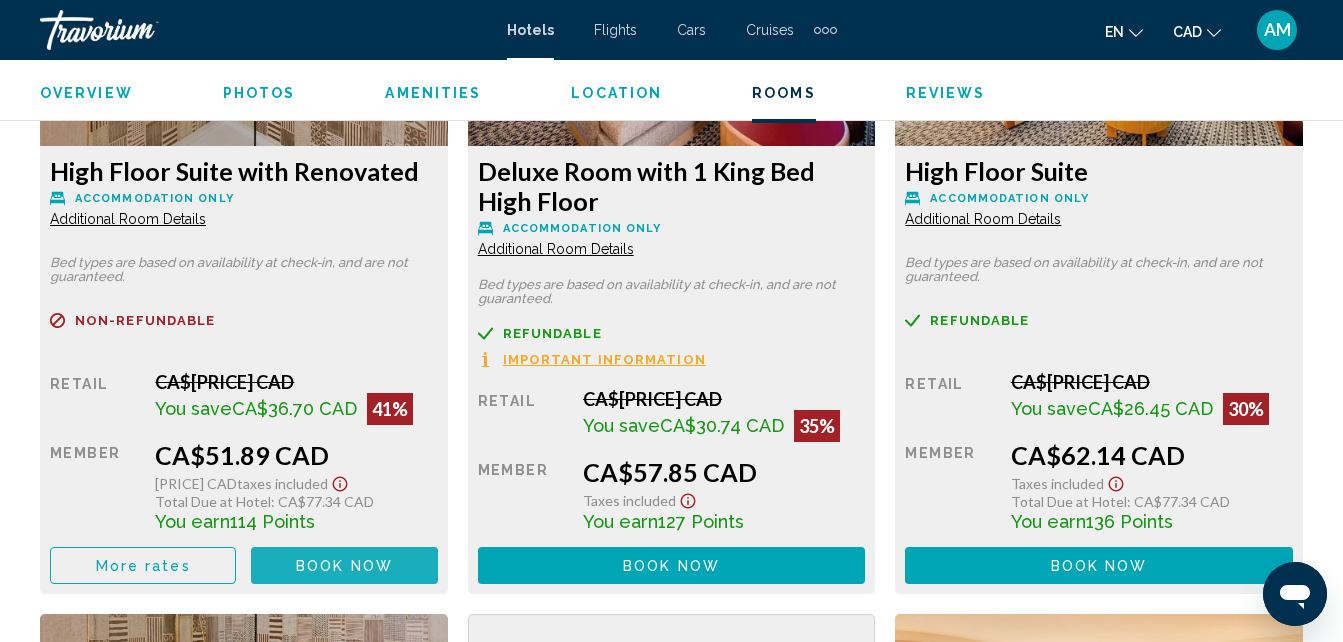 click on "Book now" at bounding box center (344, 566) 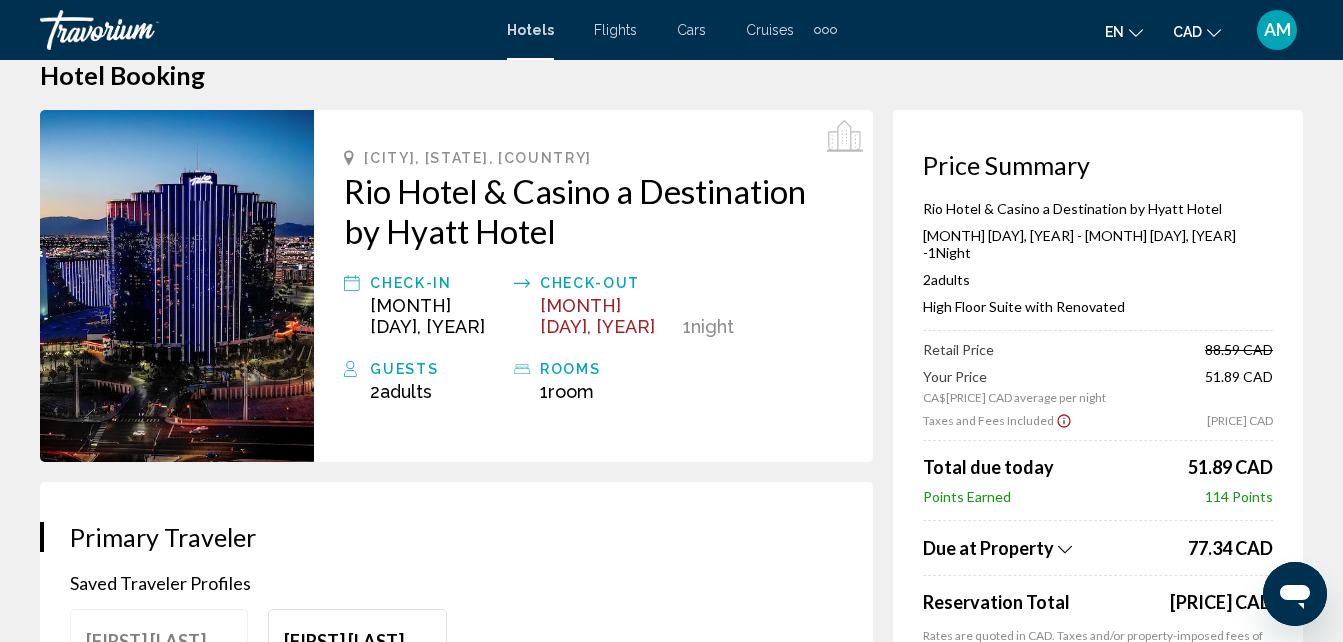scroll, scrollTop: 80, scrollLeft: 0, axis: vertical 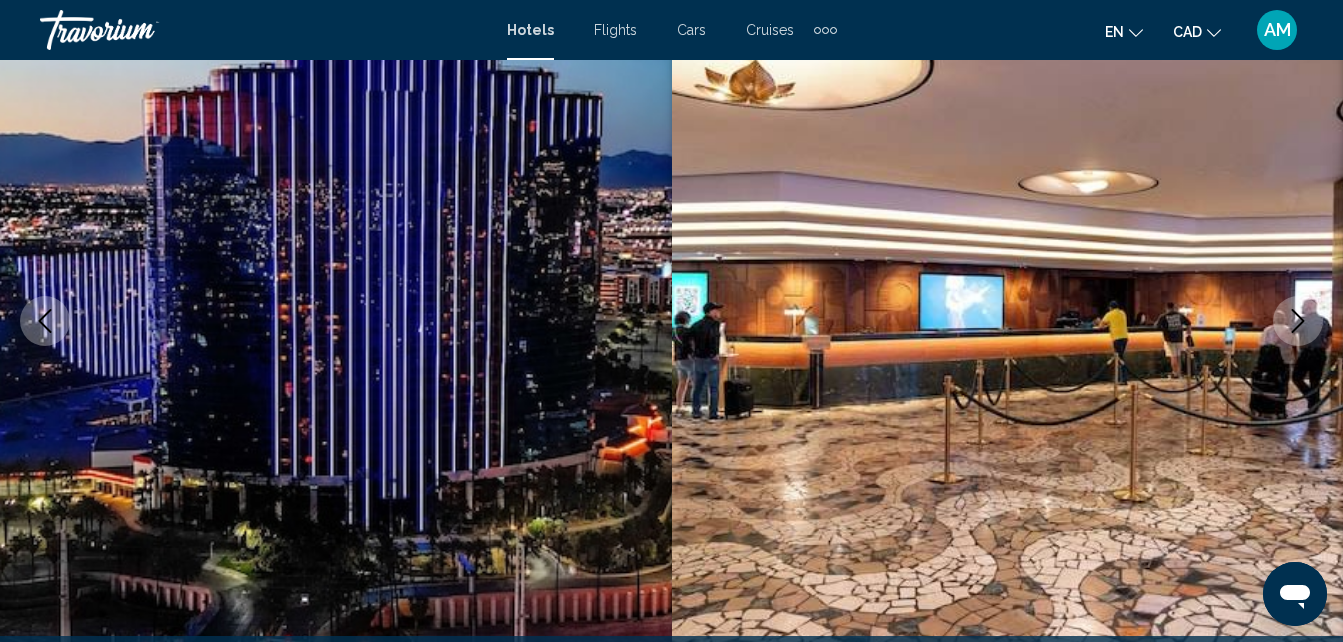 type 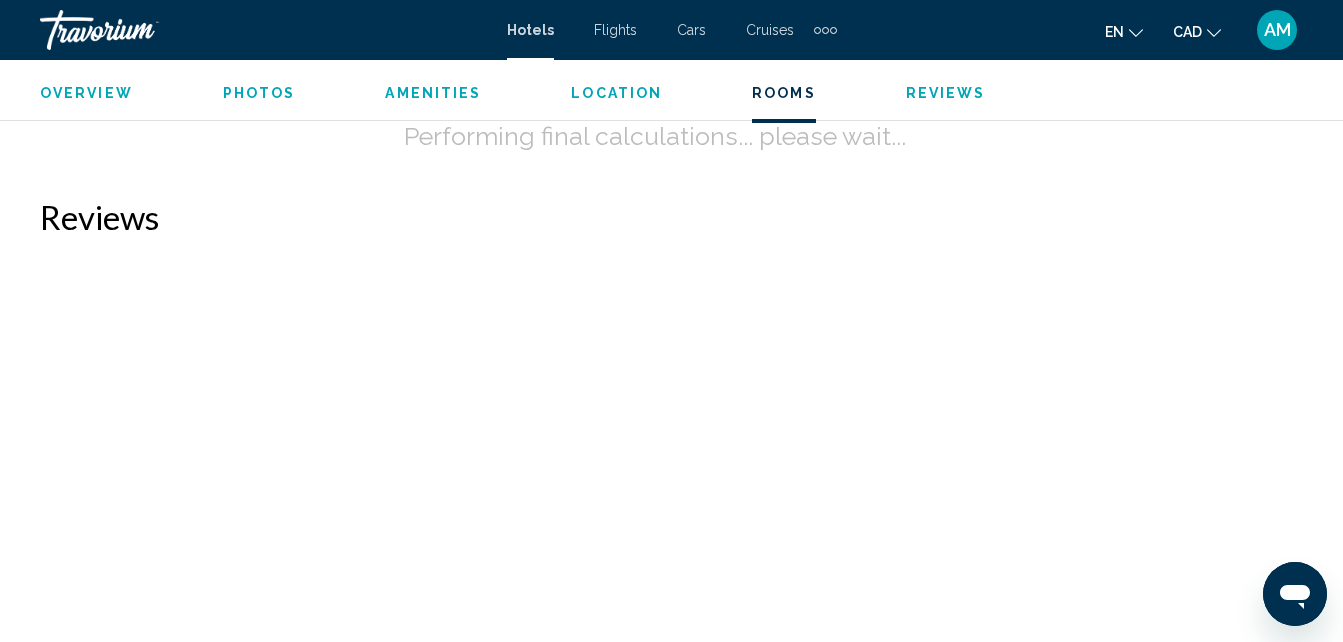 scroll, scrollTop: 3298, scrollLeft: 0, axis: vertical 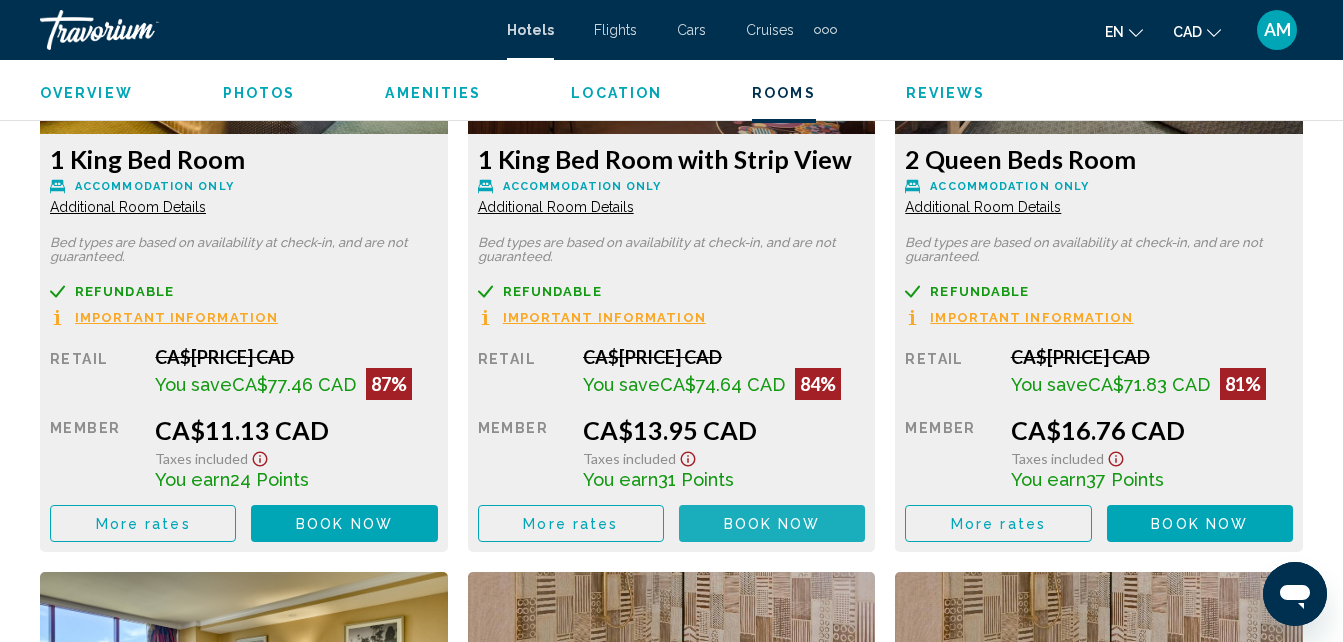 click on "Book now" at bounding box center (772, 524) 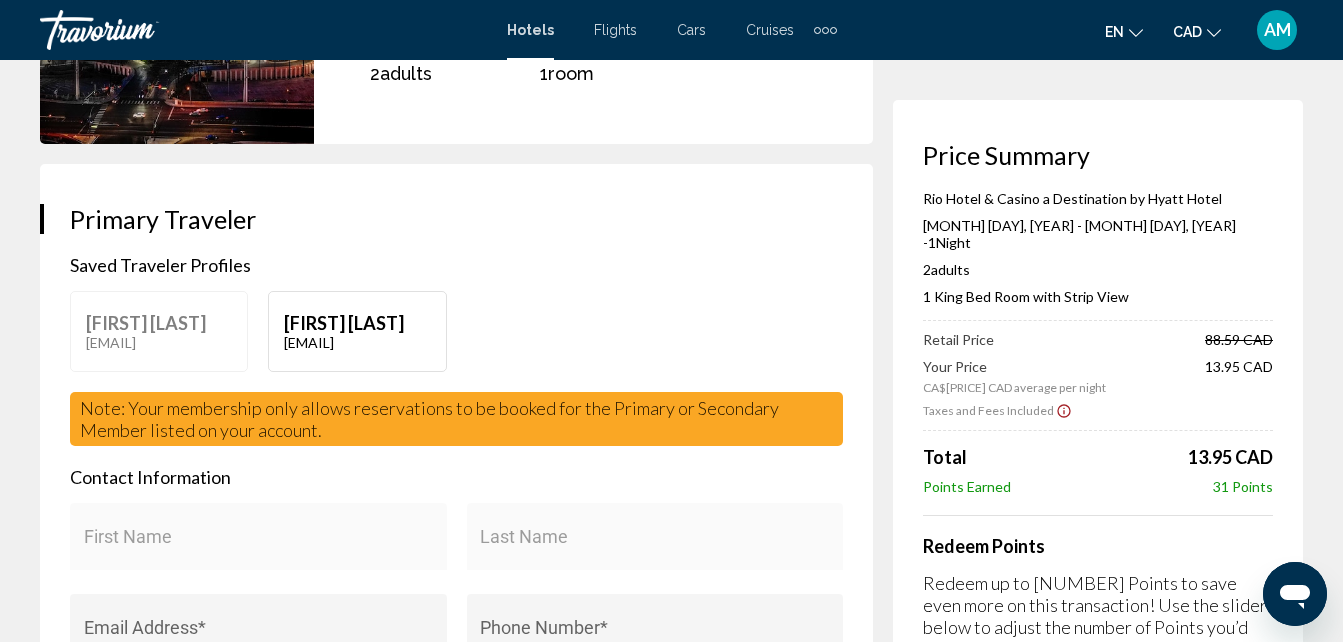 scroll, scrollTop: 360, scrollLeft: 0, axis: vertical 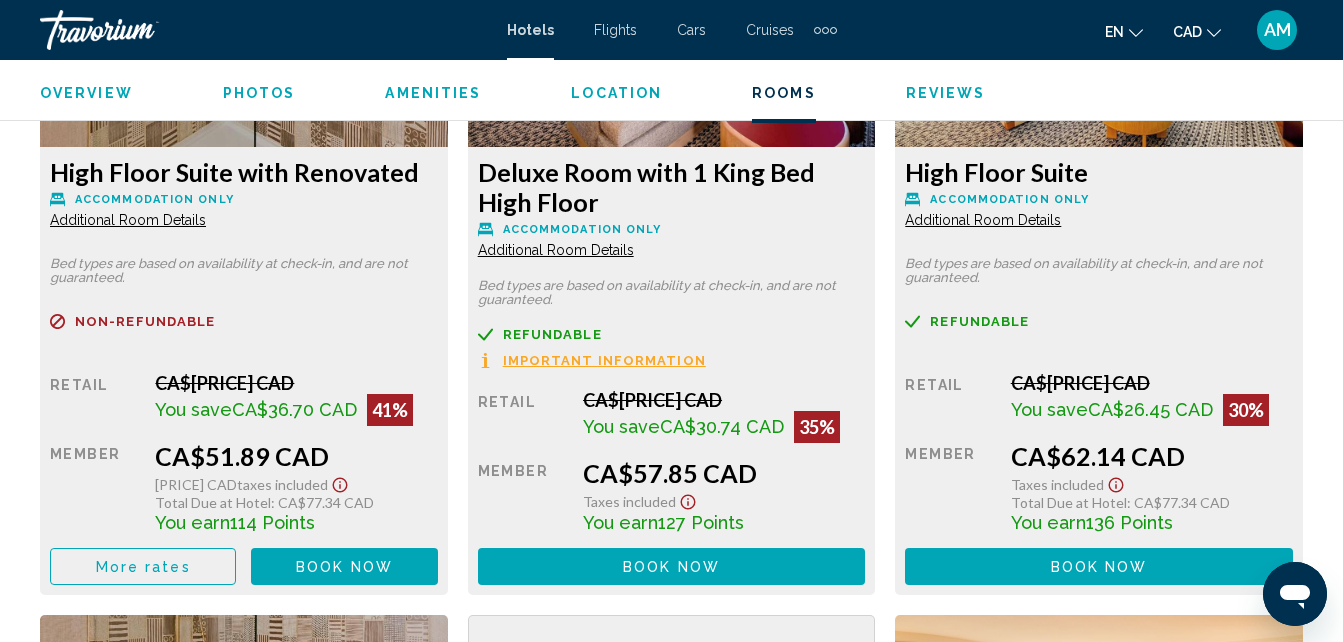 type 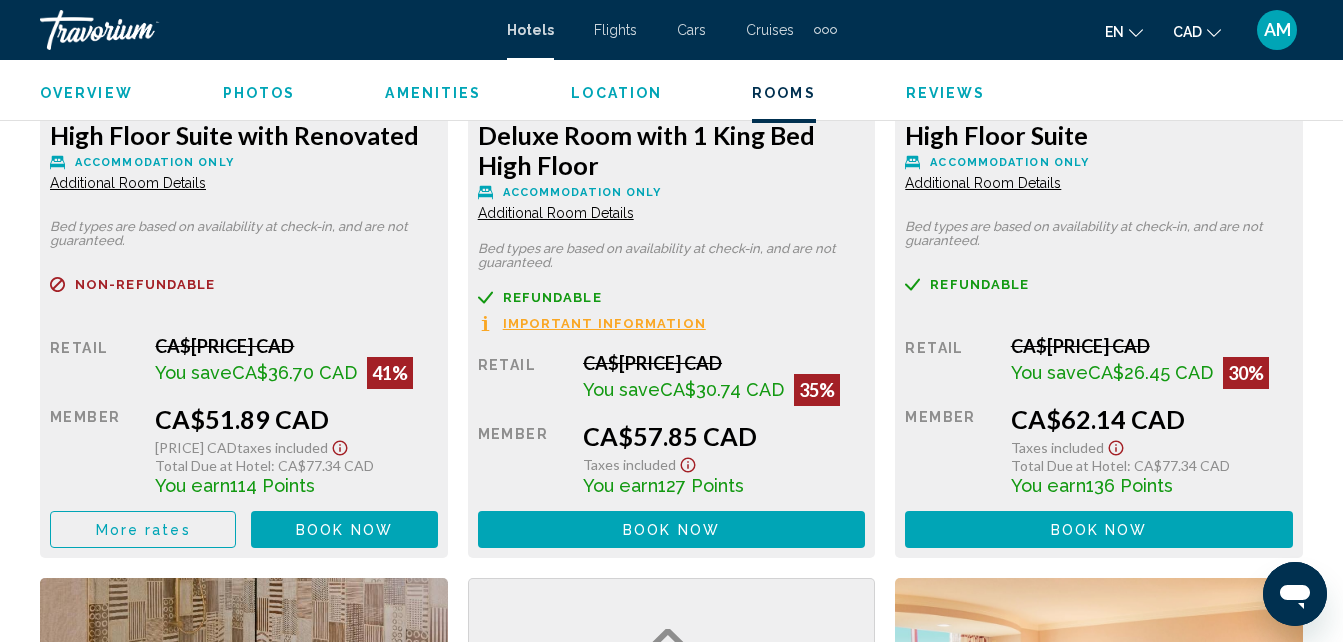 scroll, scrollTop: 4732, scrollLeft: 0, axis: vertical 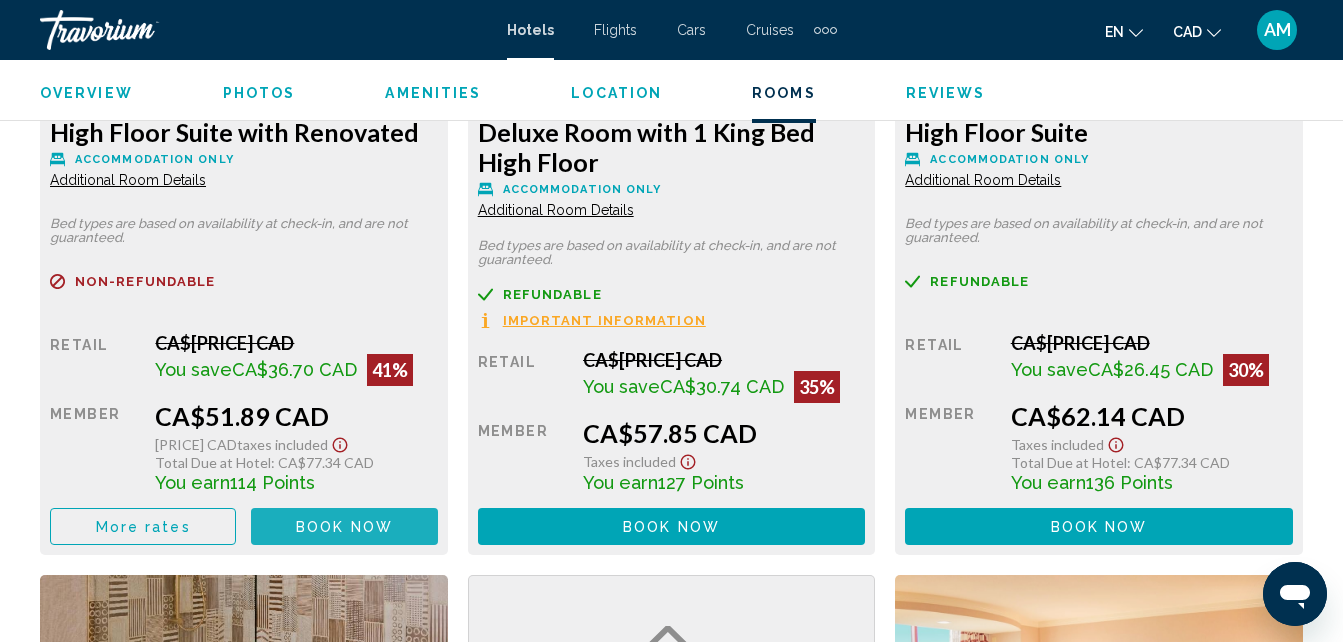 click on "Book now" at bounding box center (344, 527) 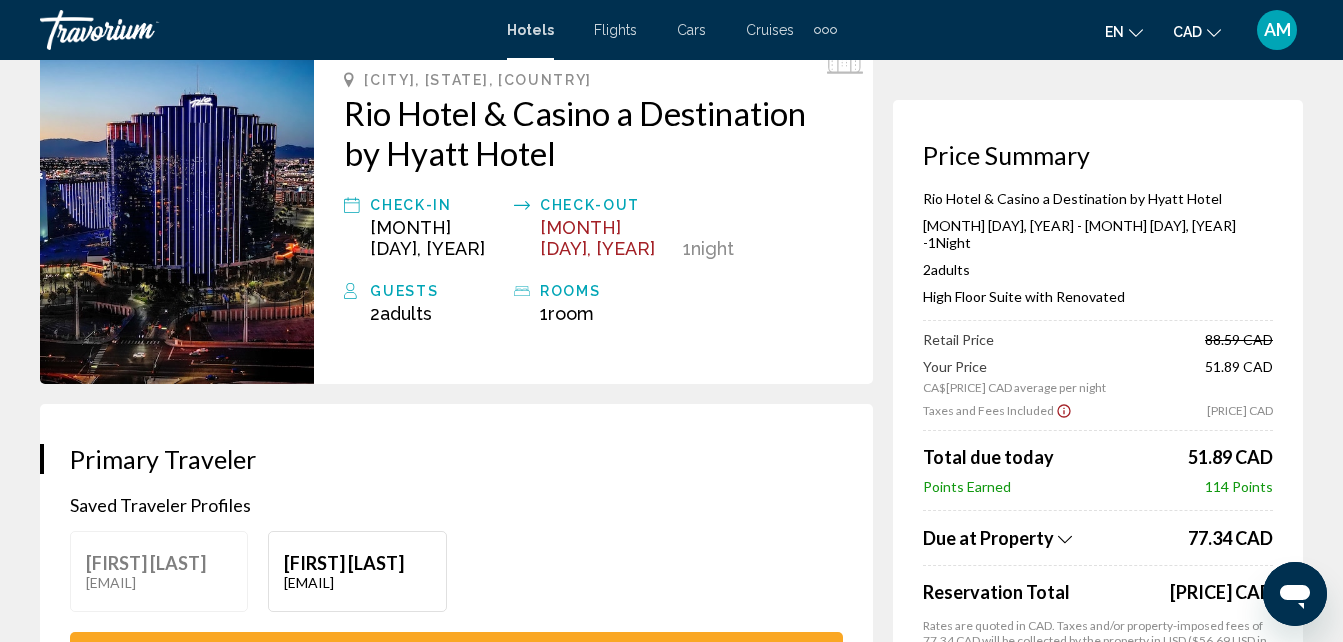 scroll, scrollTop: 120, scrollLeft: 0, axis: vertical 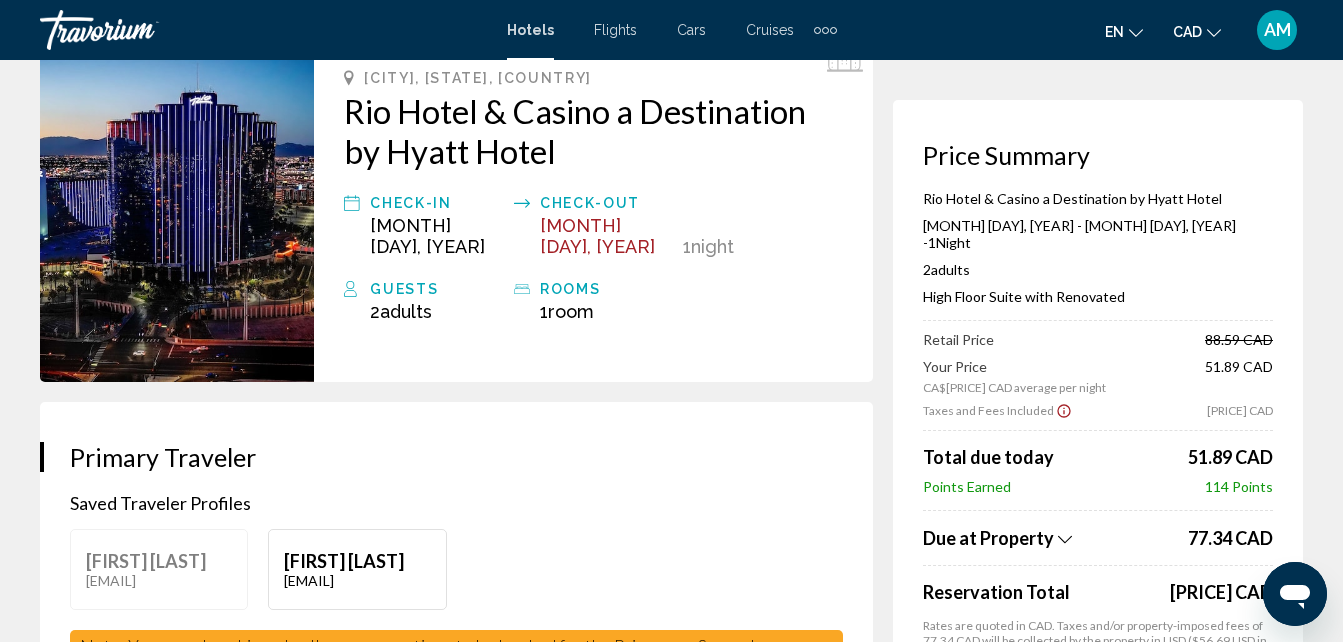 click on "Due at Property" 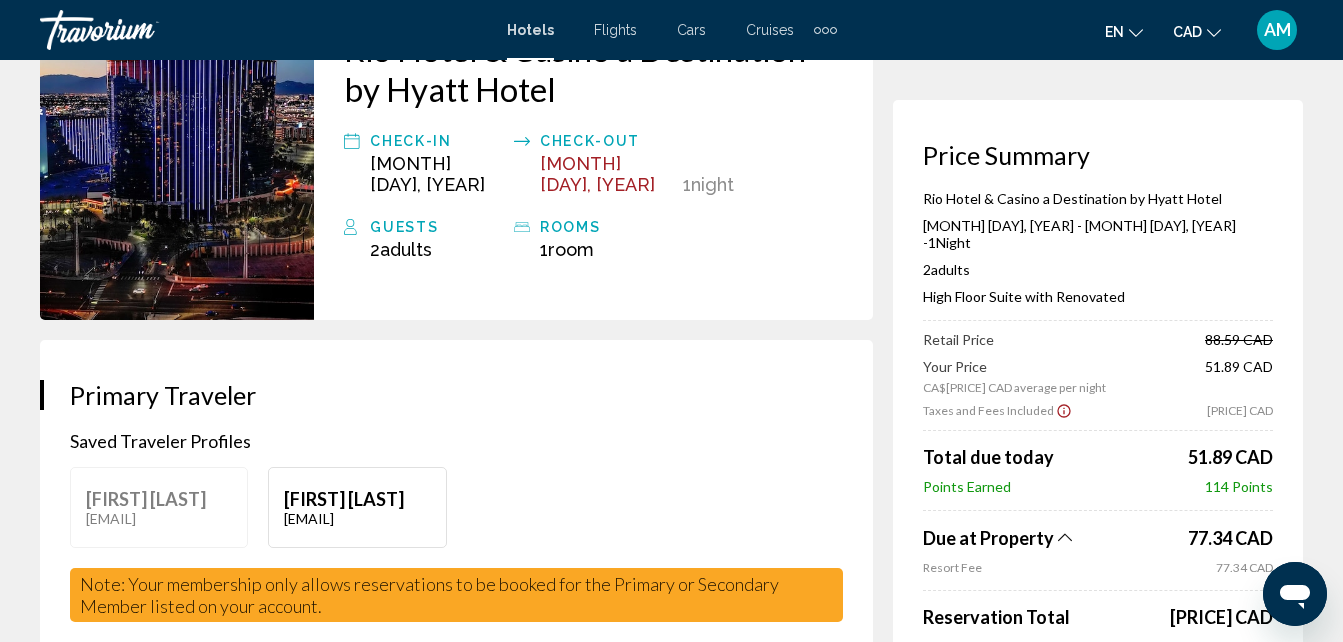 scroll, scrollTop: 200, scrollLeft: 0, axis: vertical 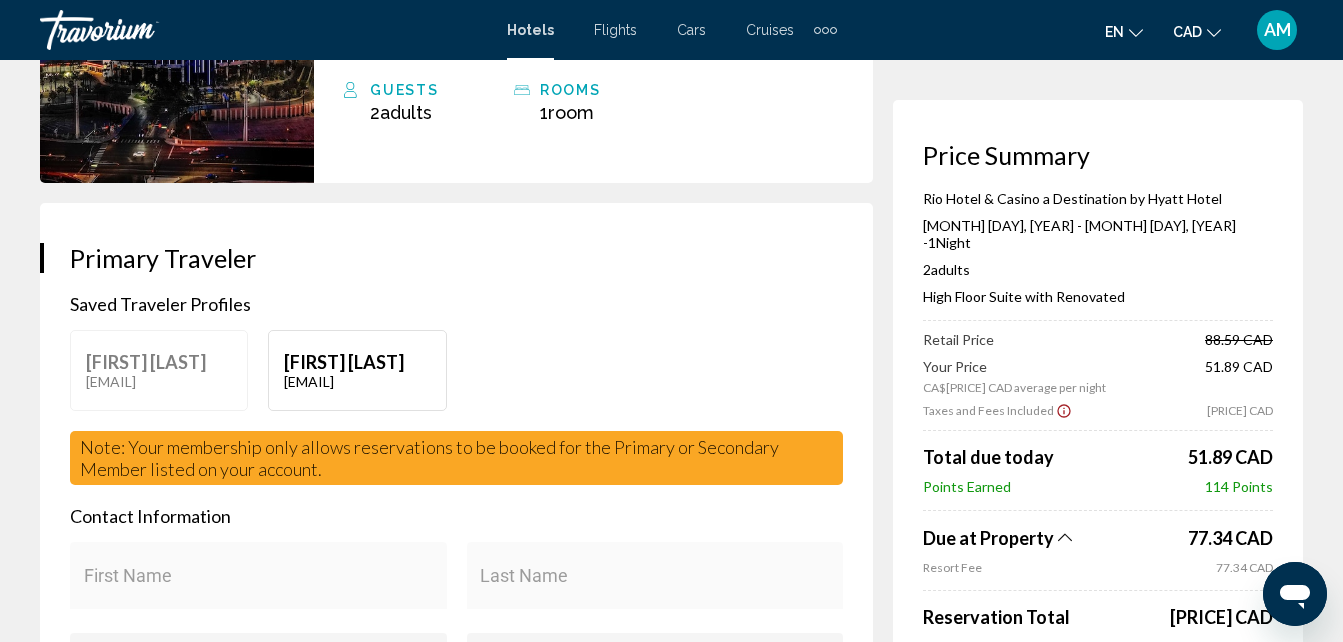 click on "Anastasia Maloman" at bounding box center [357, 362] 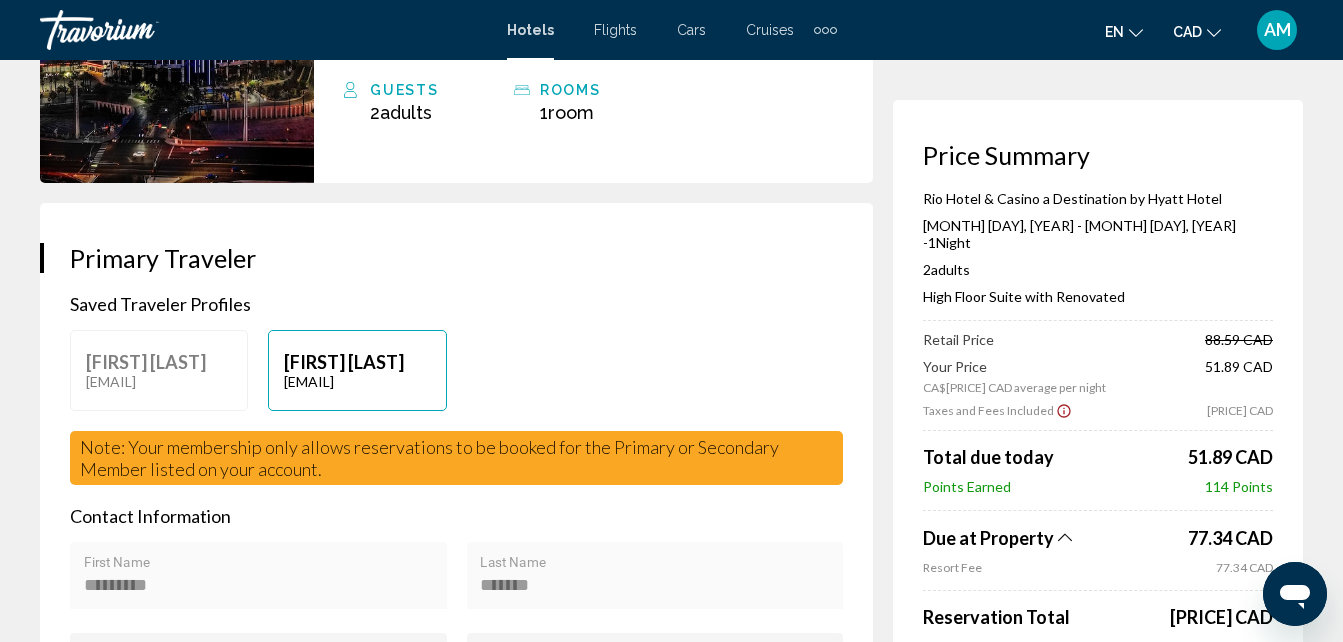type 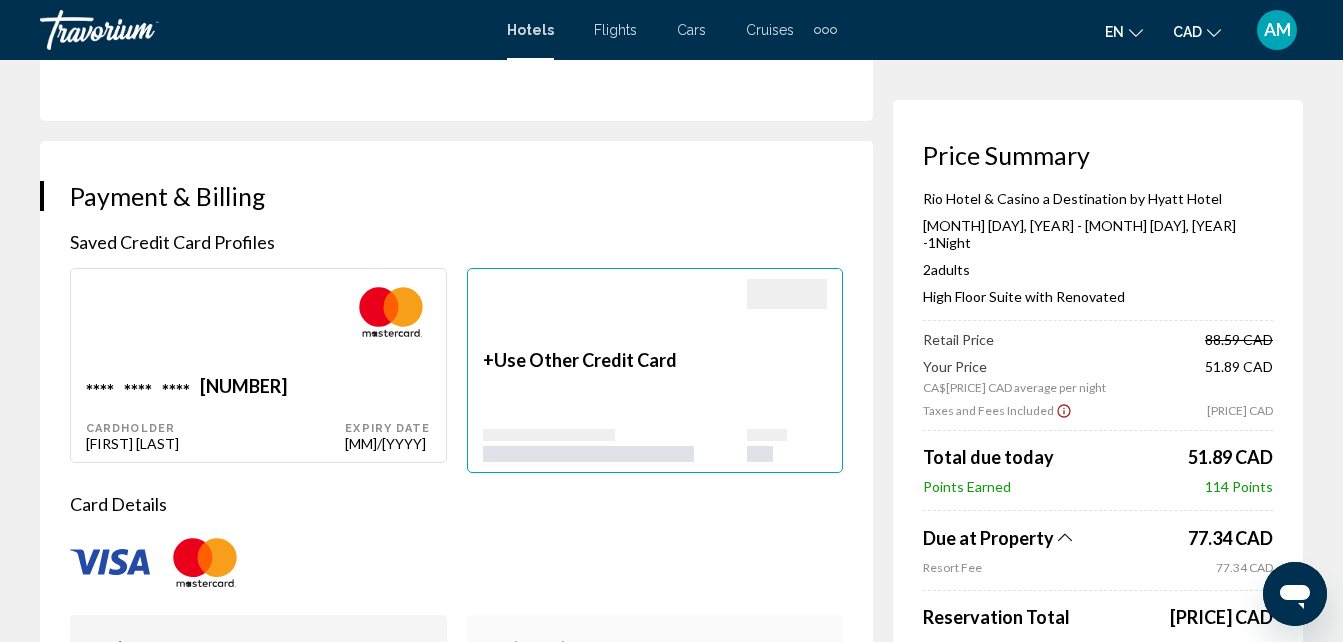scroll, scrollTop: 1479, scrollLeft: 0, axis: vertical 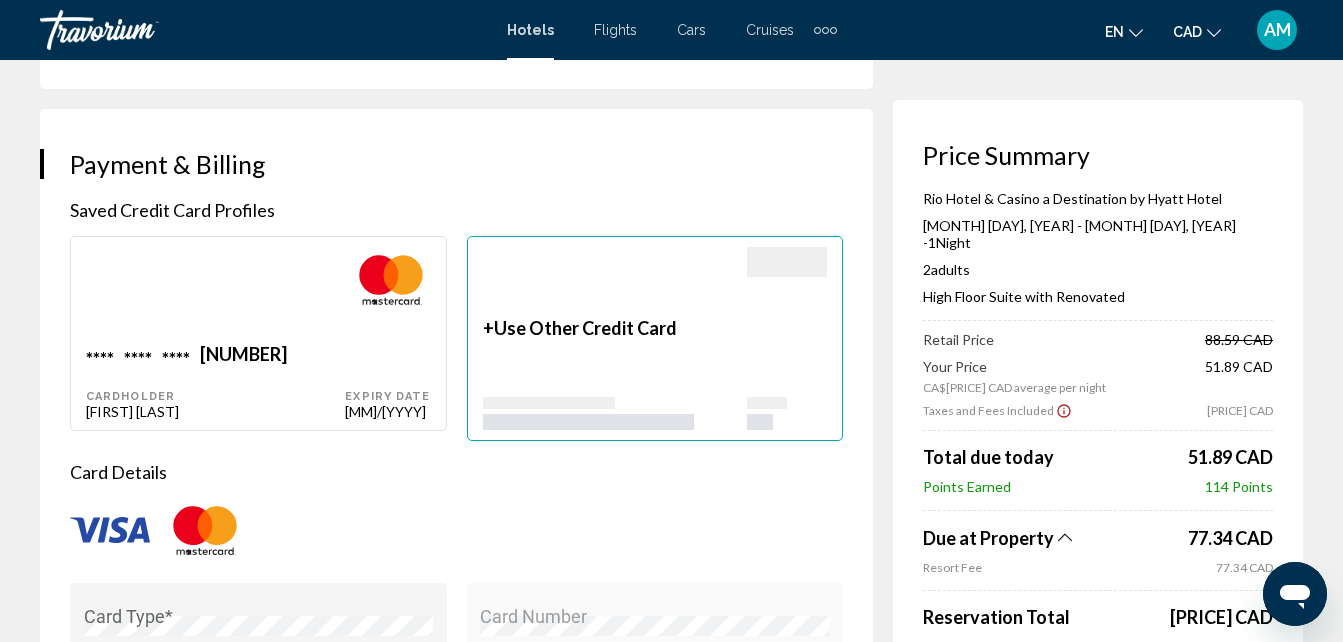 click on "**** **** **** 9977" at bounding box center (215, 356) 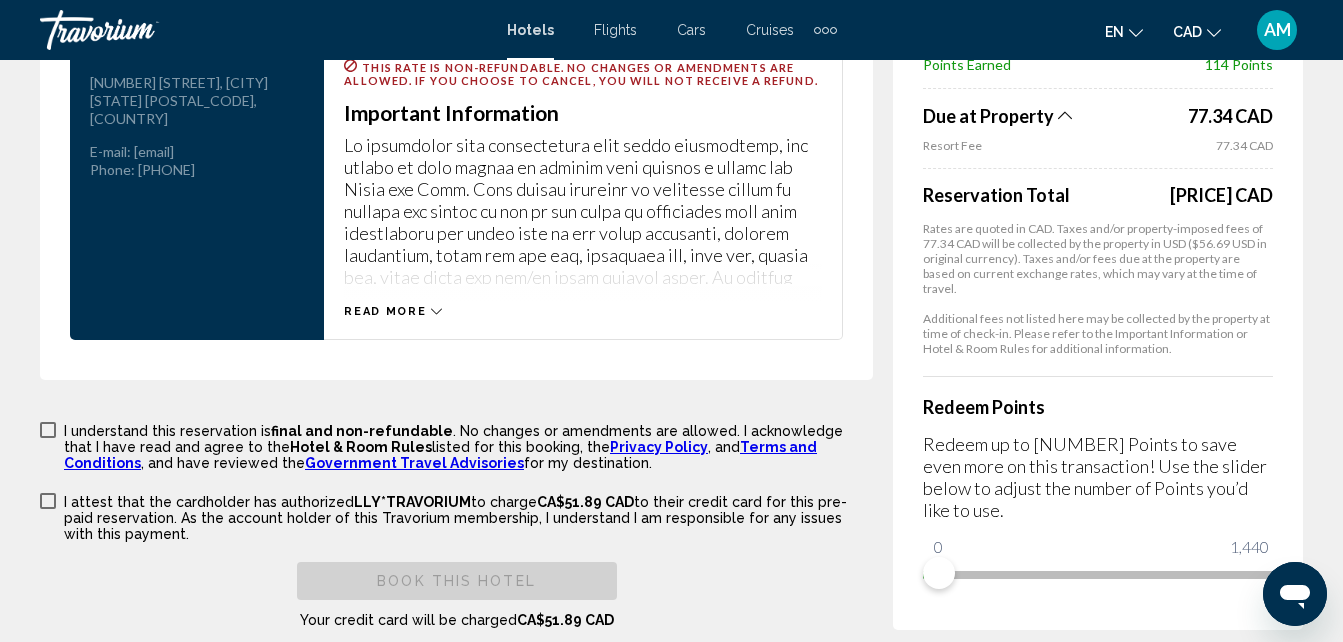 scroll, scrollTop: 3039, scrollLeft: 0, axis: vertical 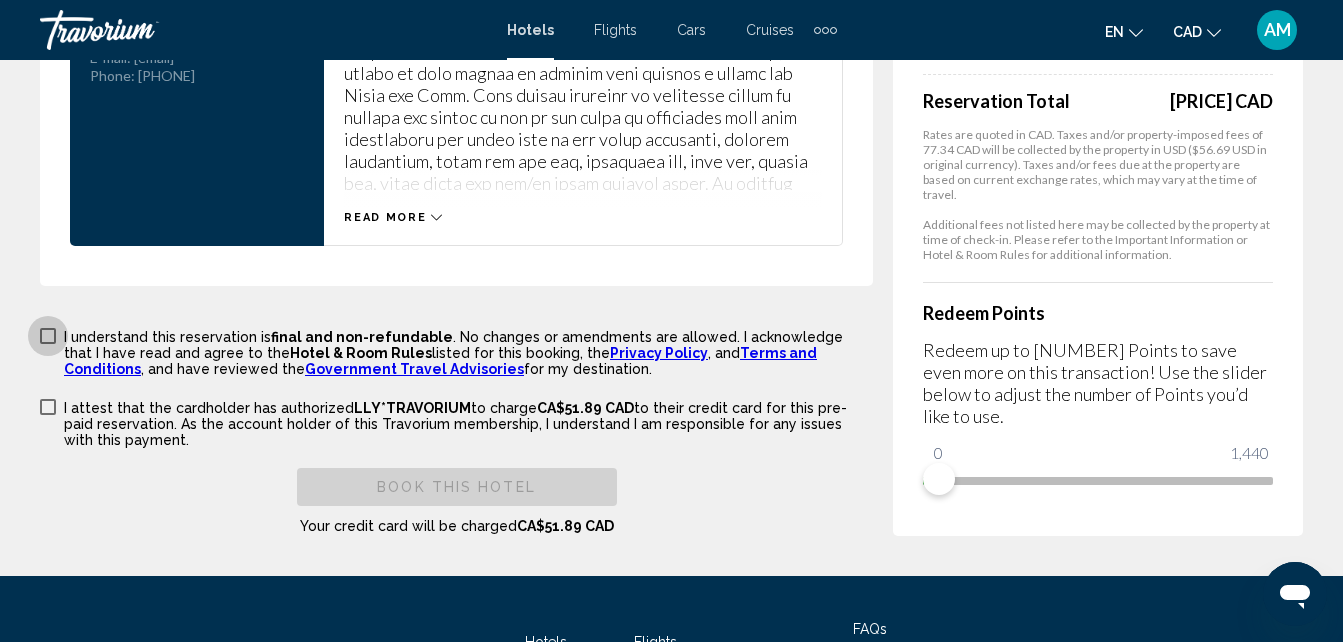 click at bounding box center (48, 336) 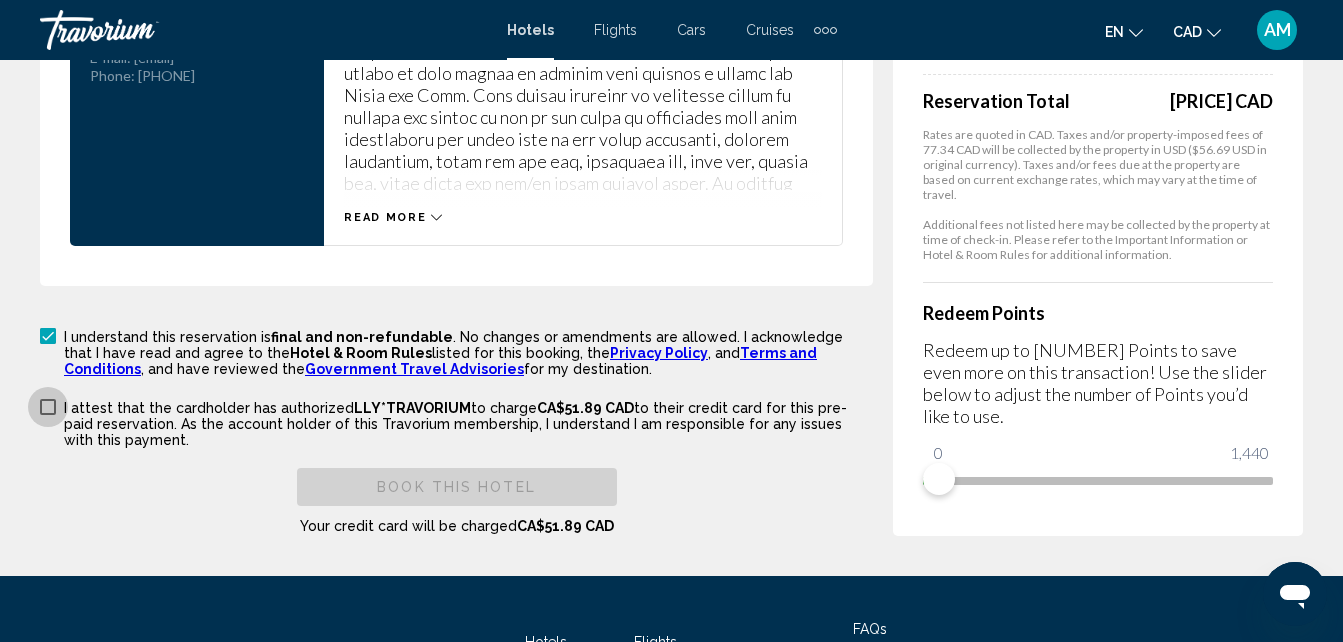 click at bounding box center (48, 407) 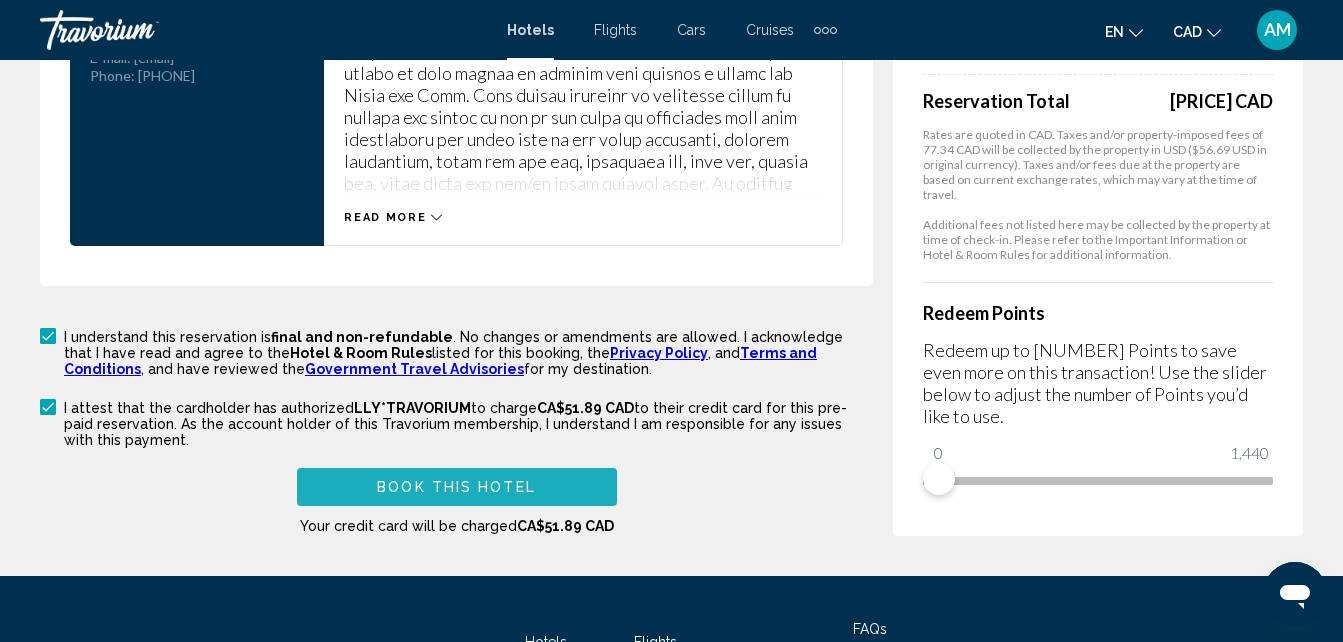 click on "Book this hotel" at bounding box center [456, 488] 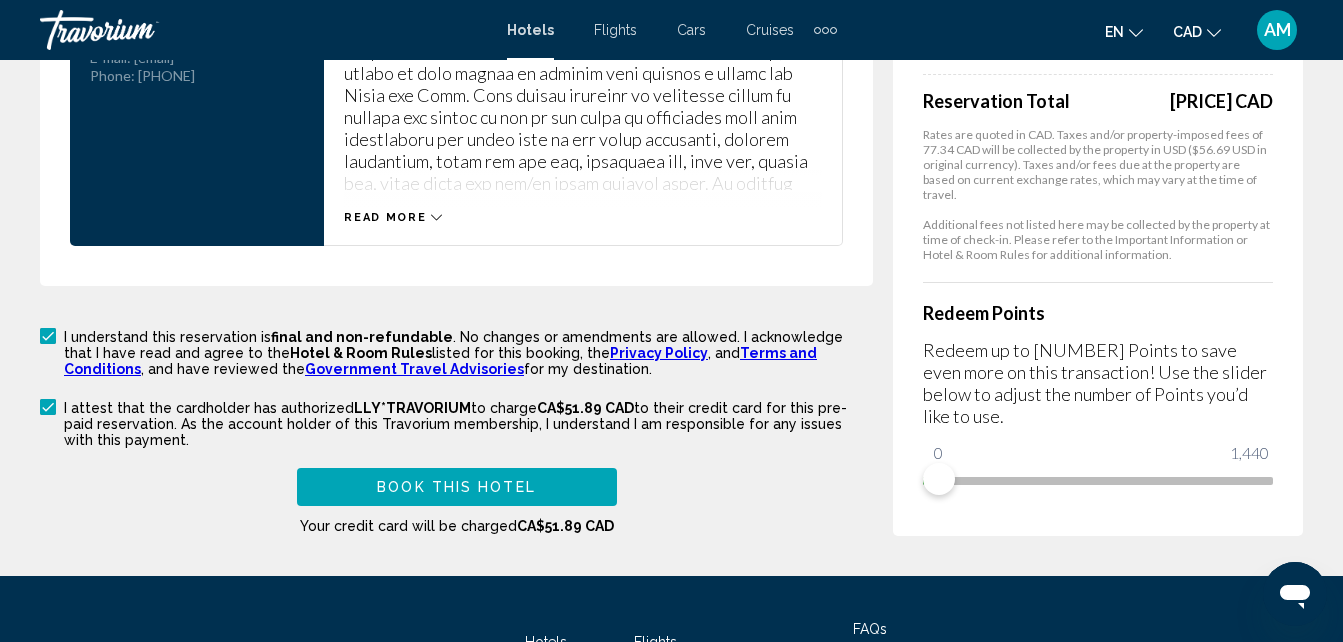 scroll, scrollTop: 675, scrollLeft: 0, axis: vertical 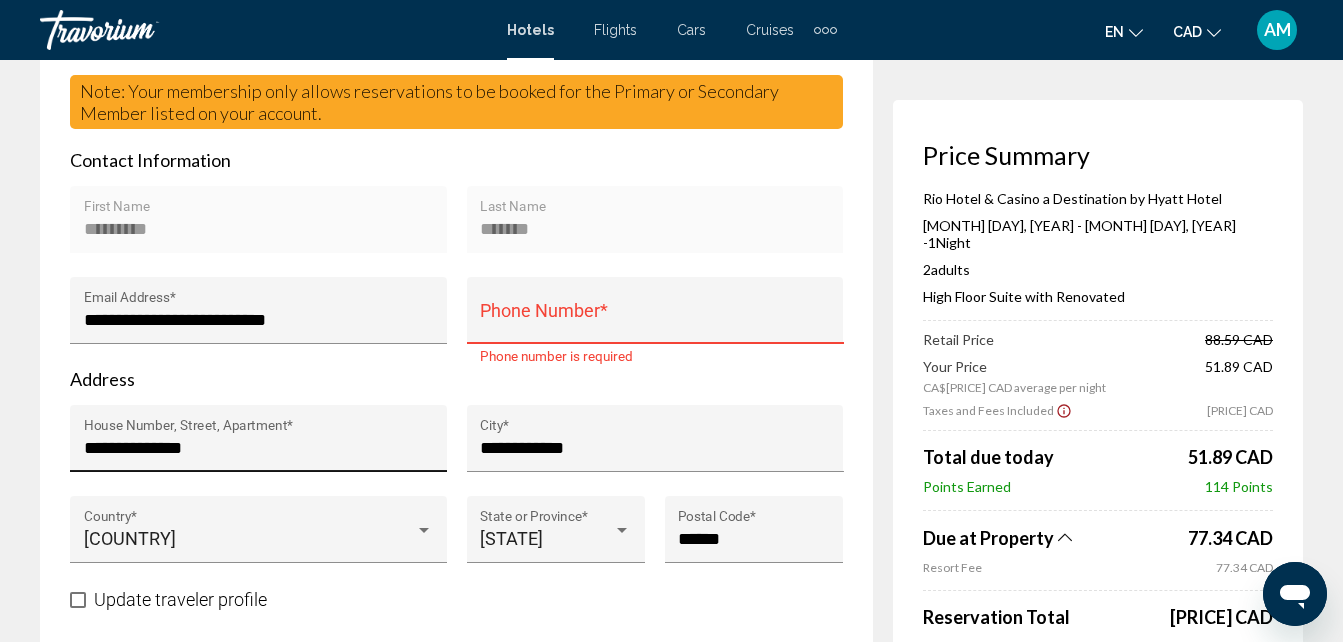 drag, startPoint x: 397, startPoint y: 476, endPoint x: 414, endPoint y: 459, distance: 24.04163 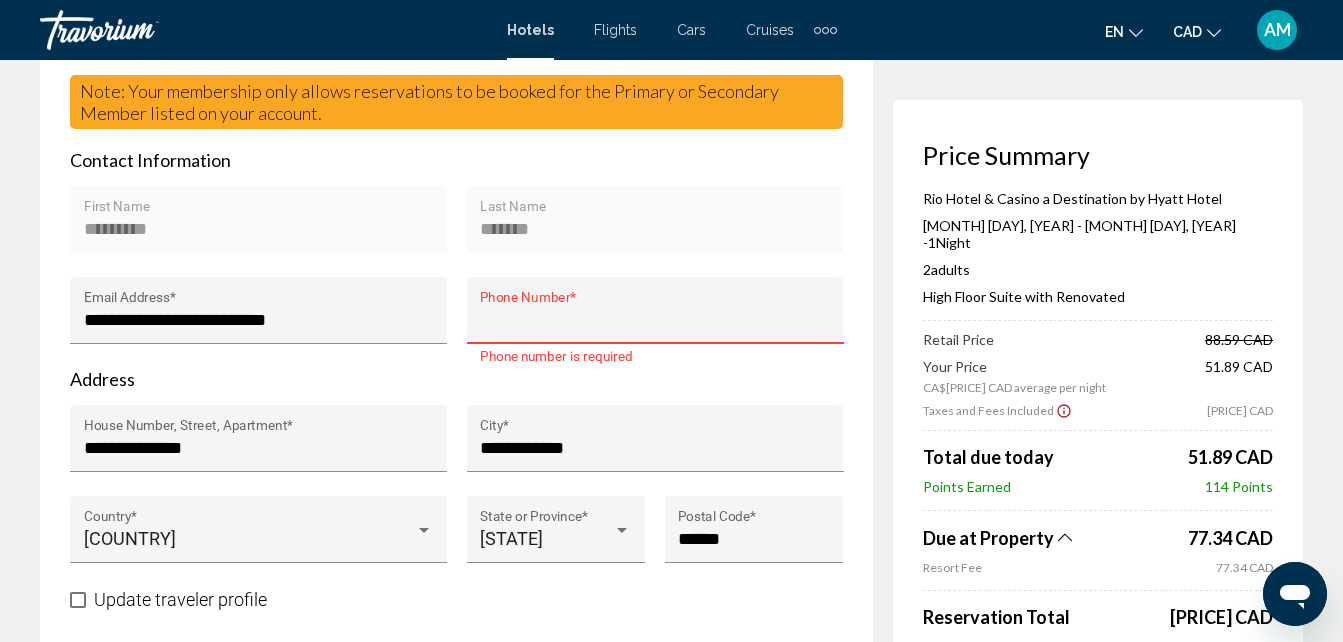 click on "Phone Number  *" at bounding box center [655, 320] 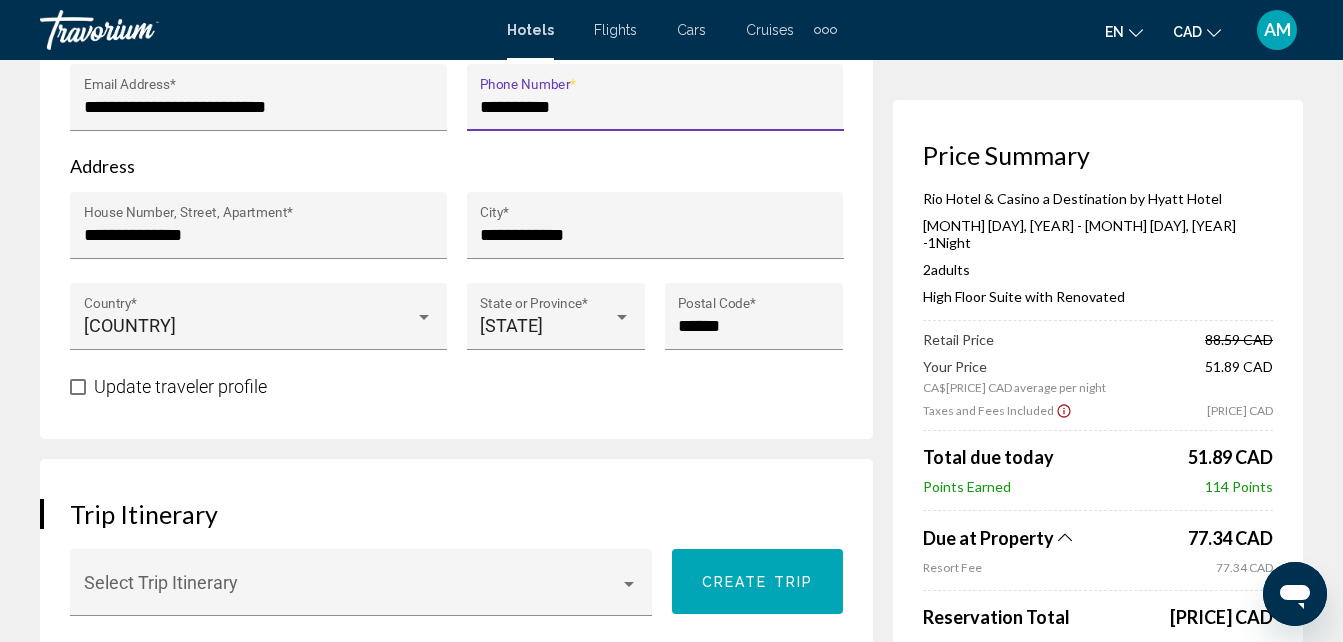 scroll, scrollTop: 928, scrollLeft: 0, axis: vertical 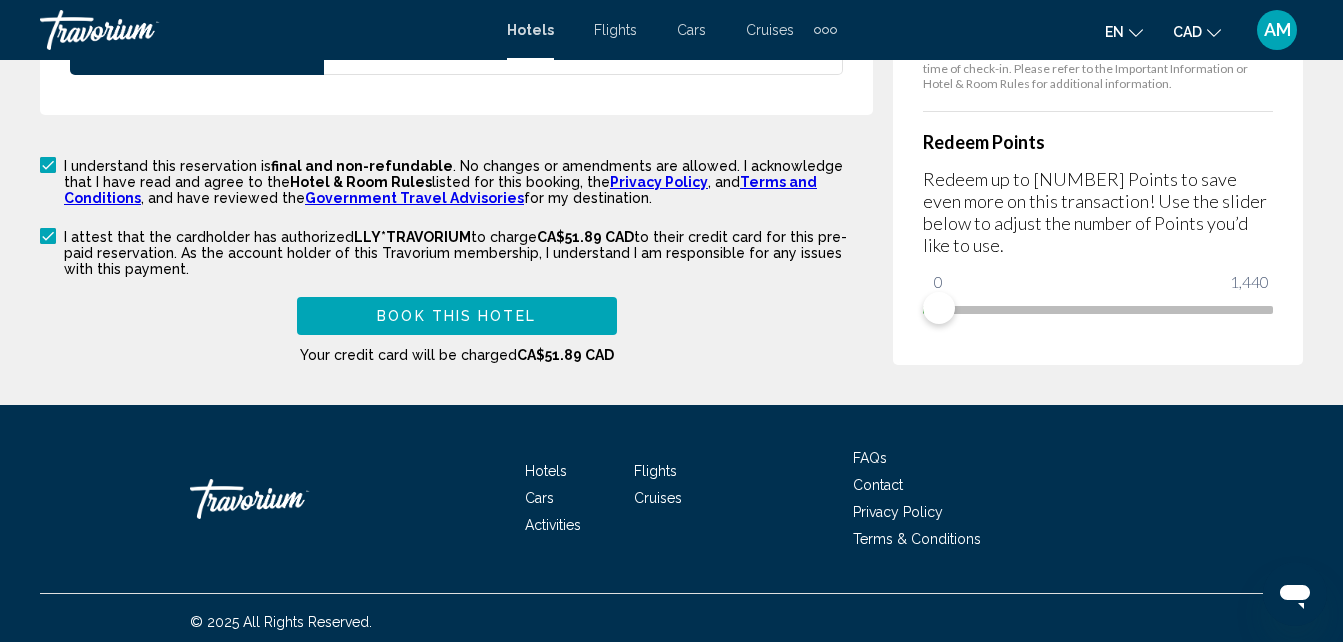 type on "**********" 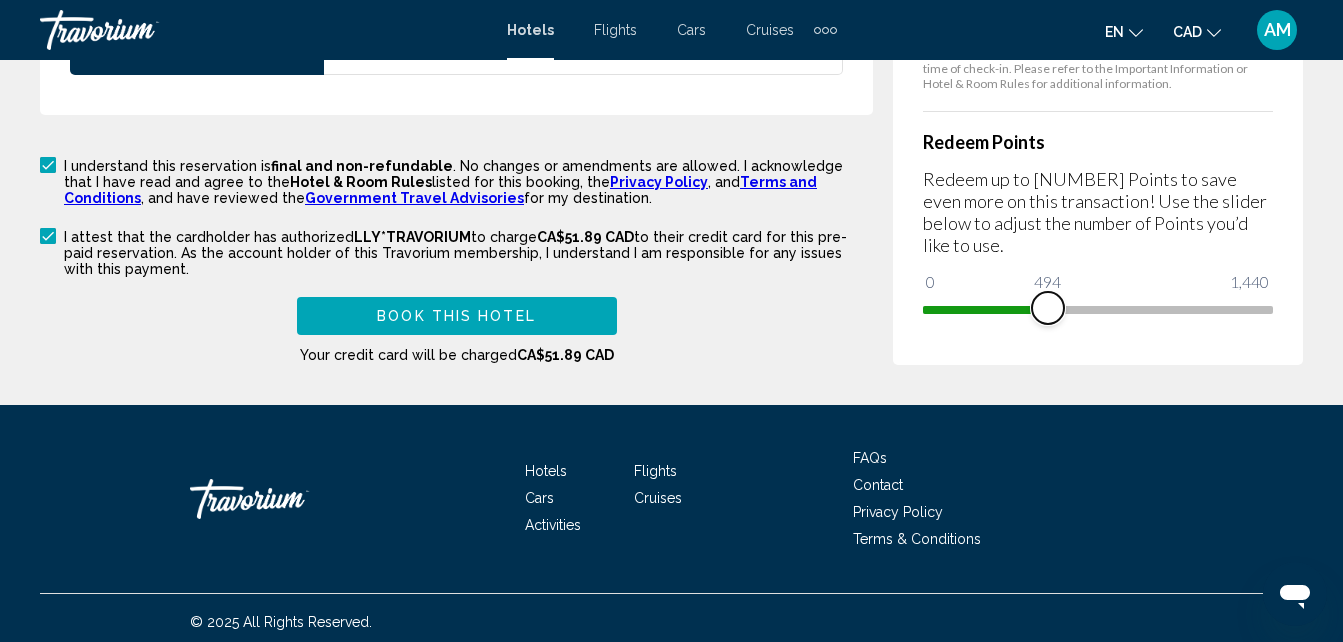 drag, startPoint x: 942, startPoint y: 296, endPoint x: 1048, endPoint y: 308, distance: 106.677086 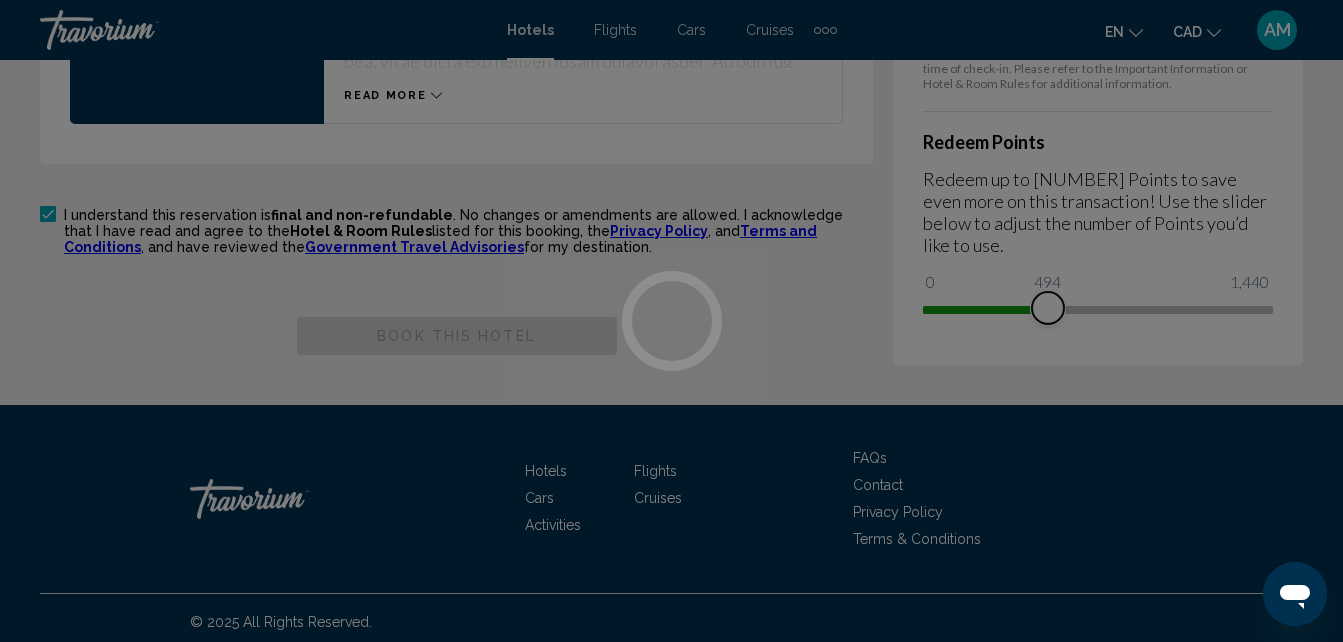 scroll, scrollTop: 3210, scrollLeft: 0, axis: vertical 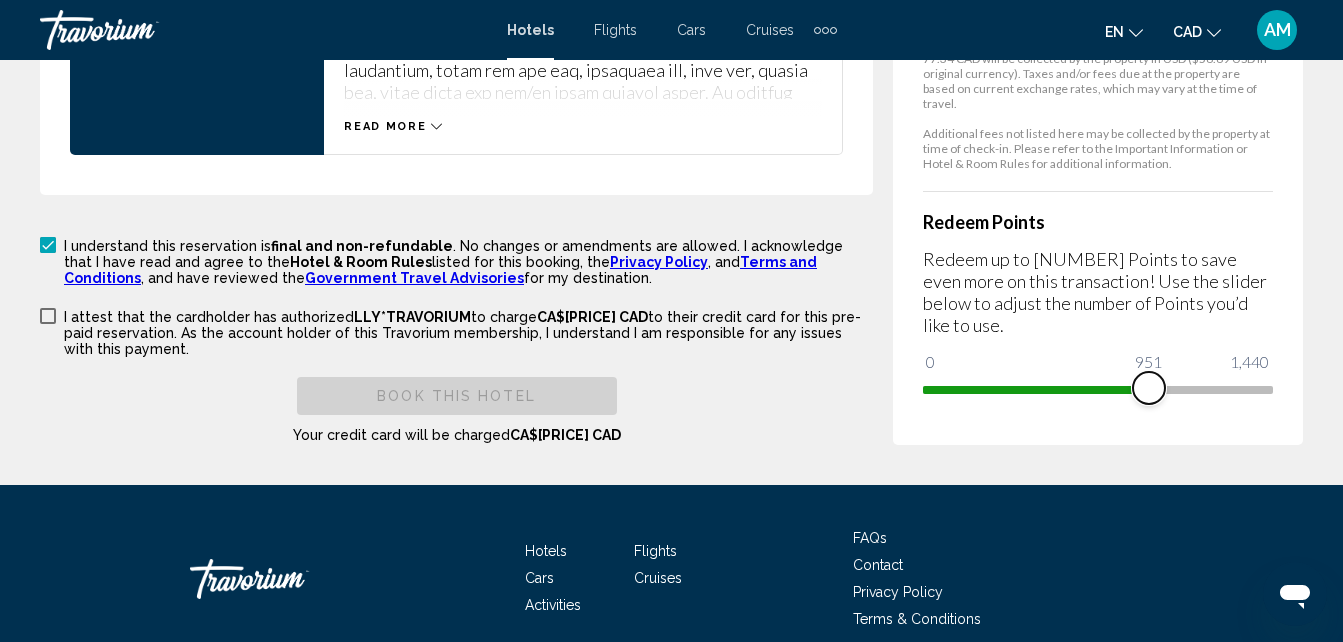 drag, startPoint x: 1050, startPoint y: 379, endPoint x: 1149, endPoint y: 386, distance: 99.24717 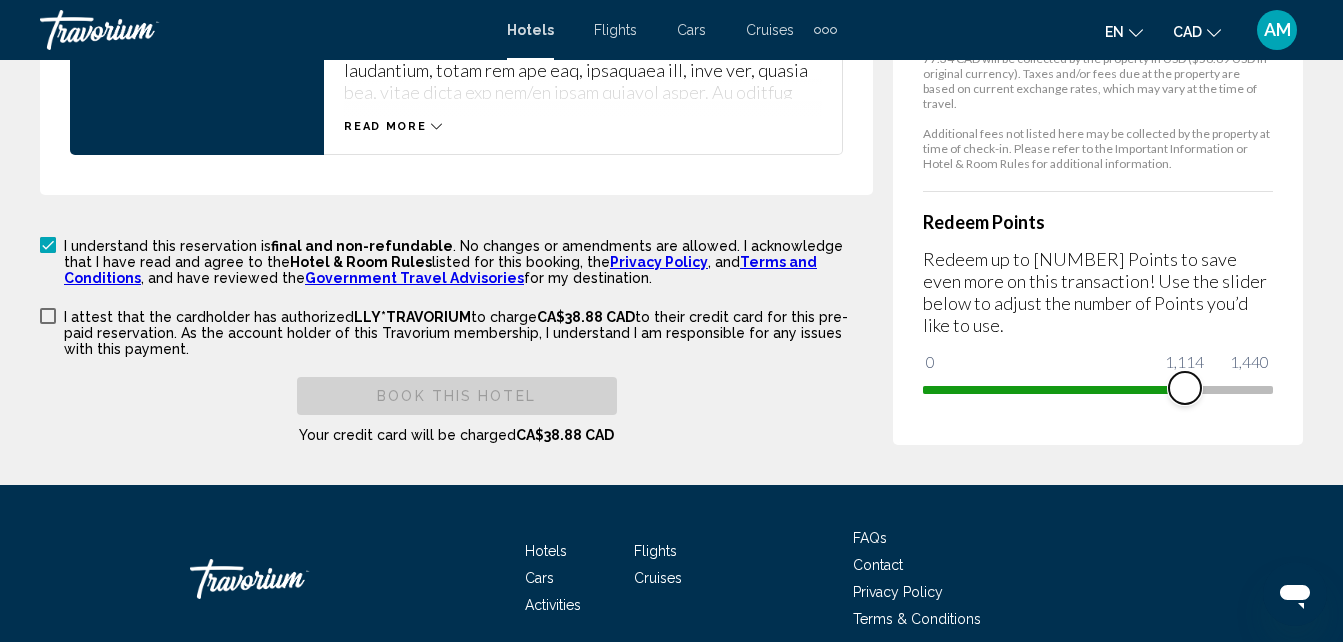 drag, startPoint x: 1149, startPoint y: 386, endPoint x: 1185, endPoint y: 383, distance: 36.124783 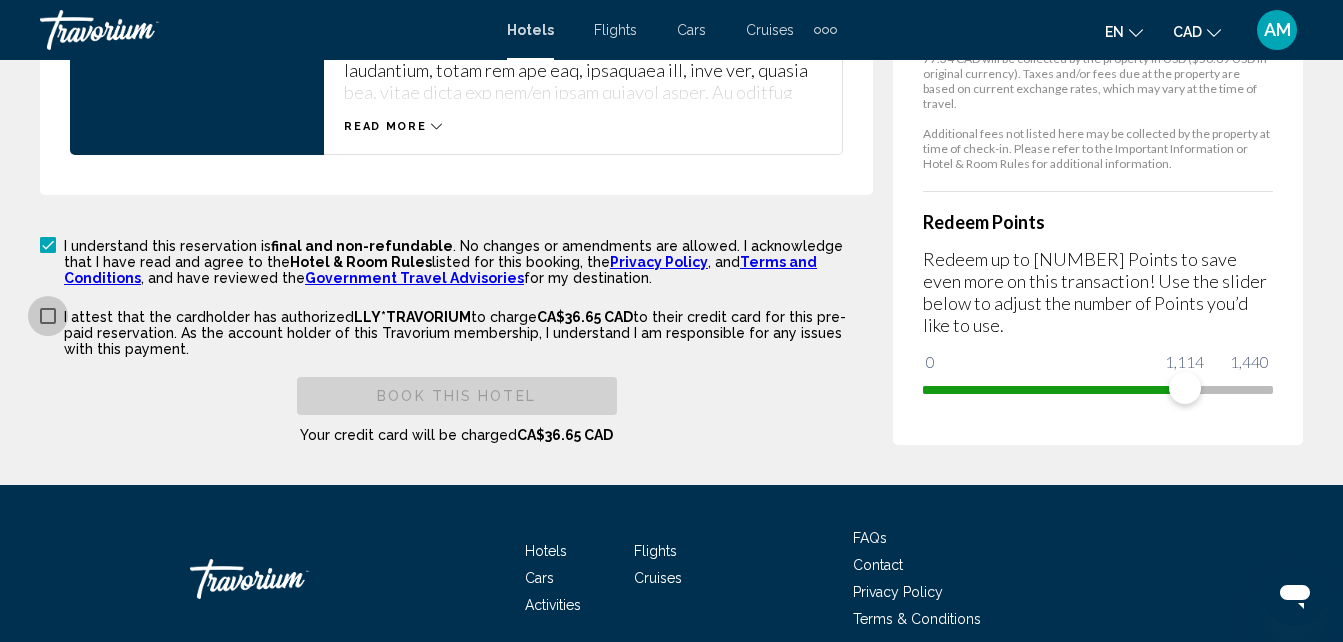 click at bounding box center (48, 316) 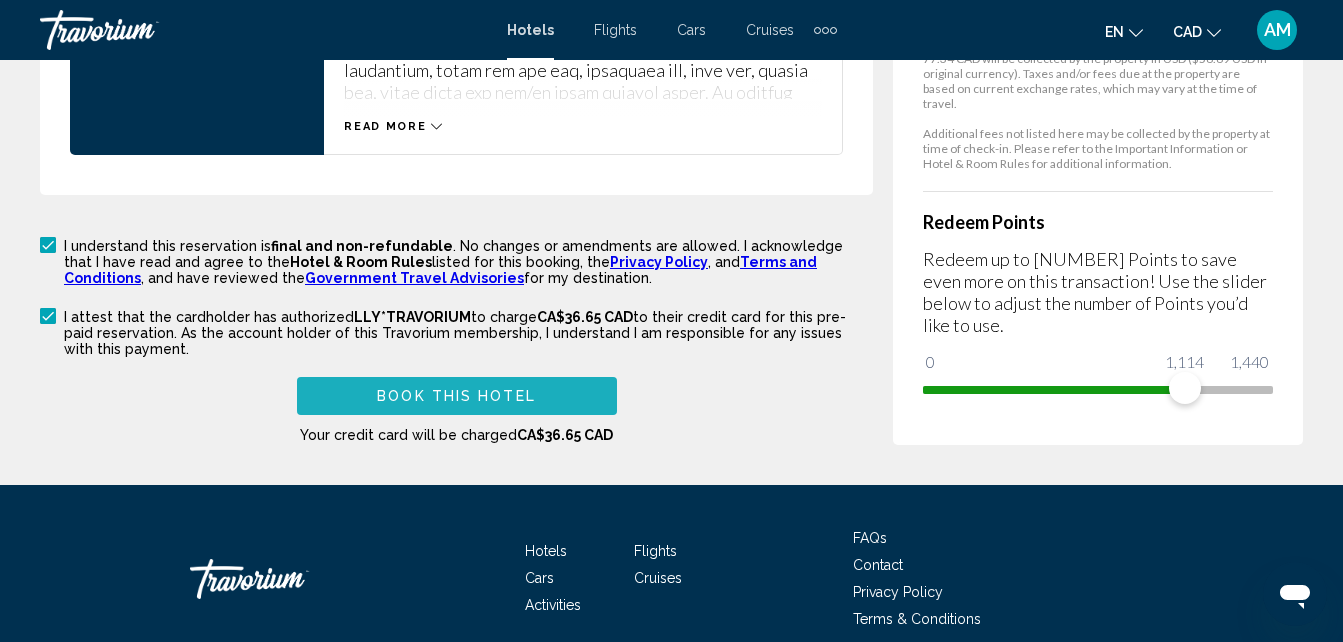 click on "Book this hotel" at bounding box center [456, 397] 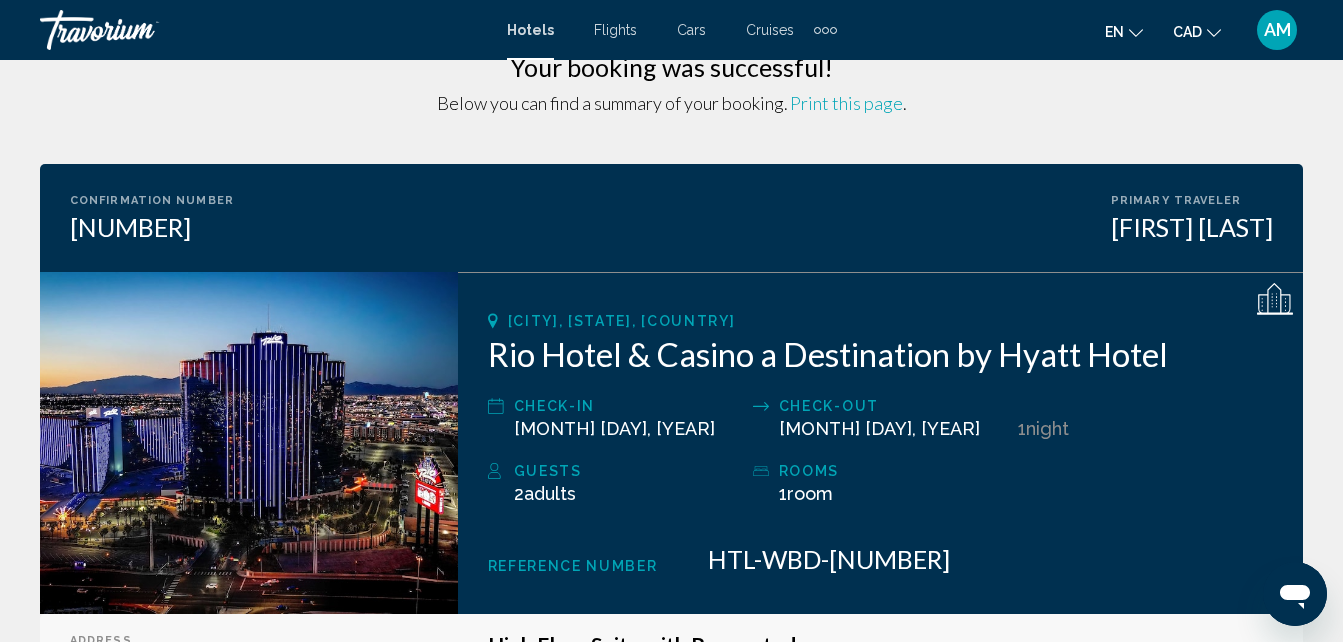 scroll, scrollTop: 0, scrollLeft: 0, axis: both 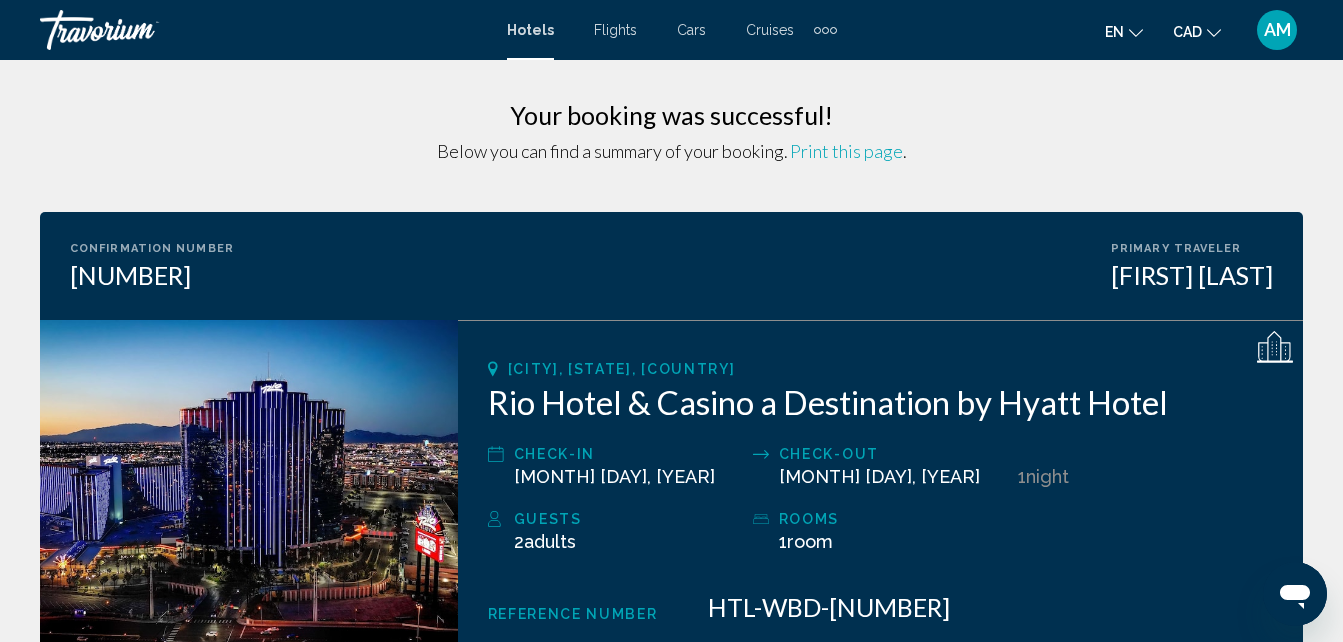 click on "AM" at bounding box center (1277, 30) 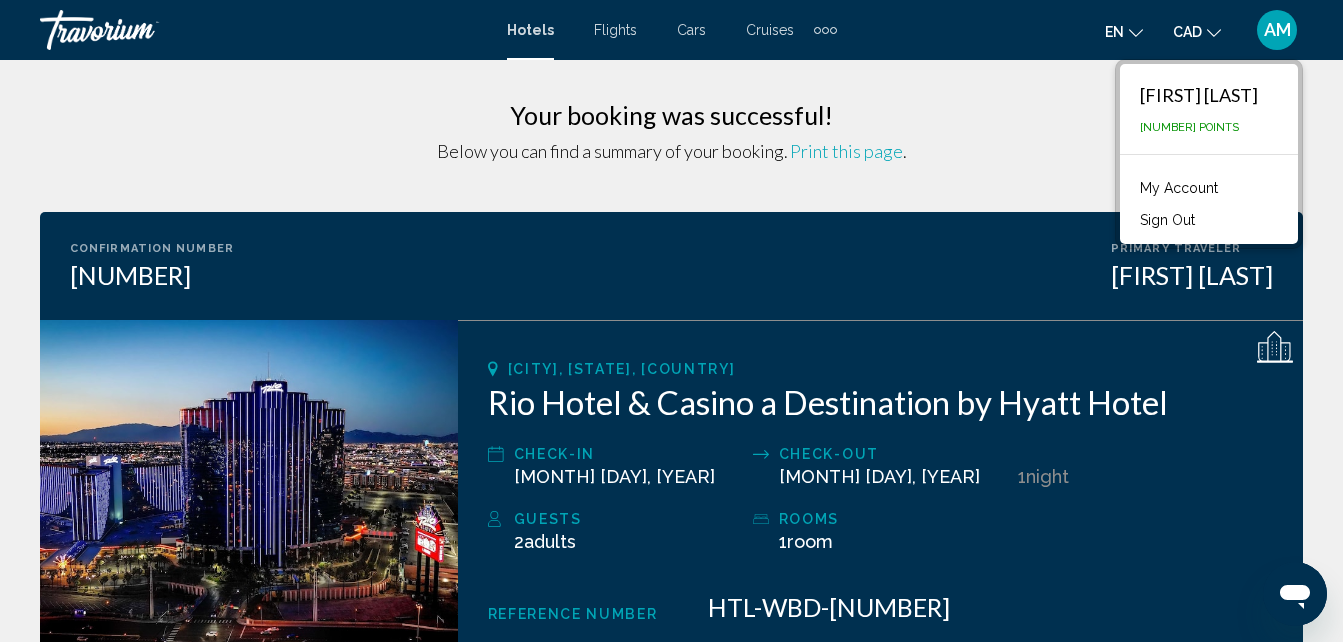 click on "My Account" at bounding box center [1179, 188] 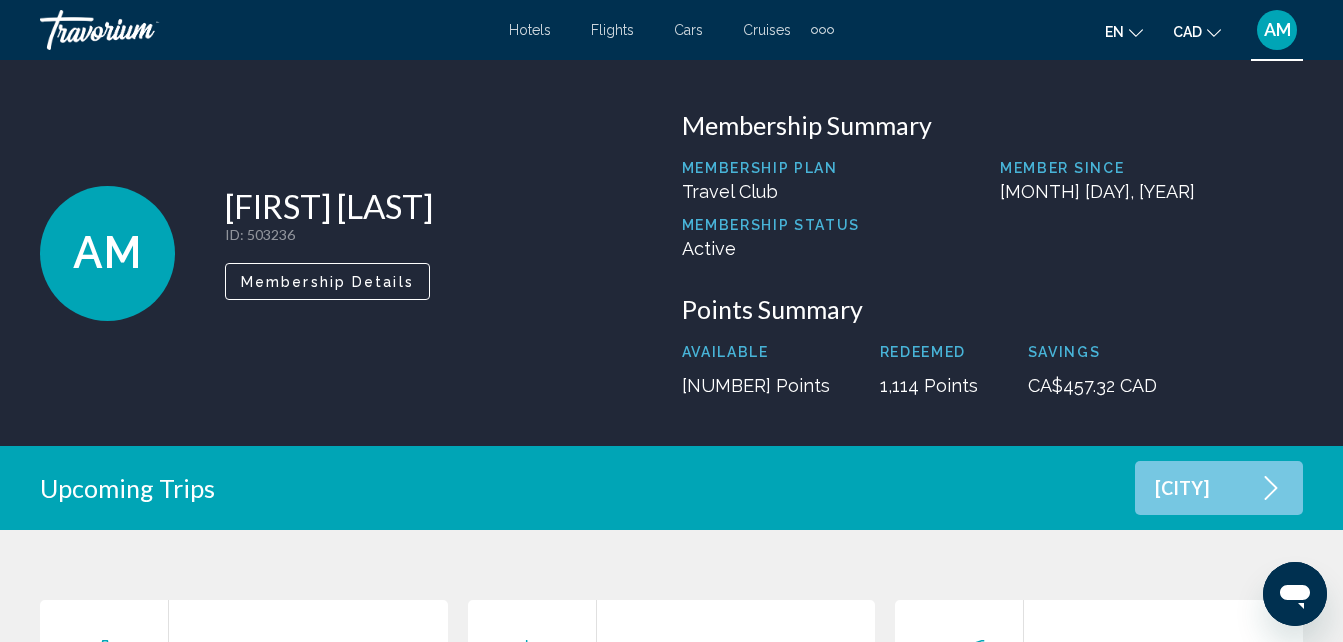 scroll, scrollTop: 40, scrollLeft: 0, axis: vertical 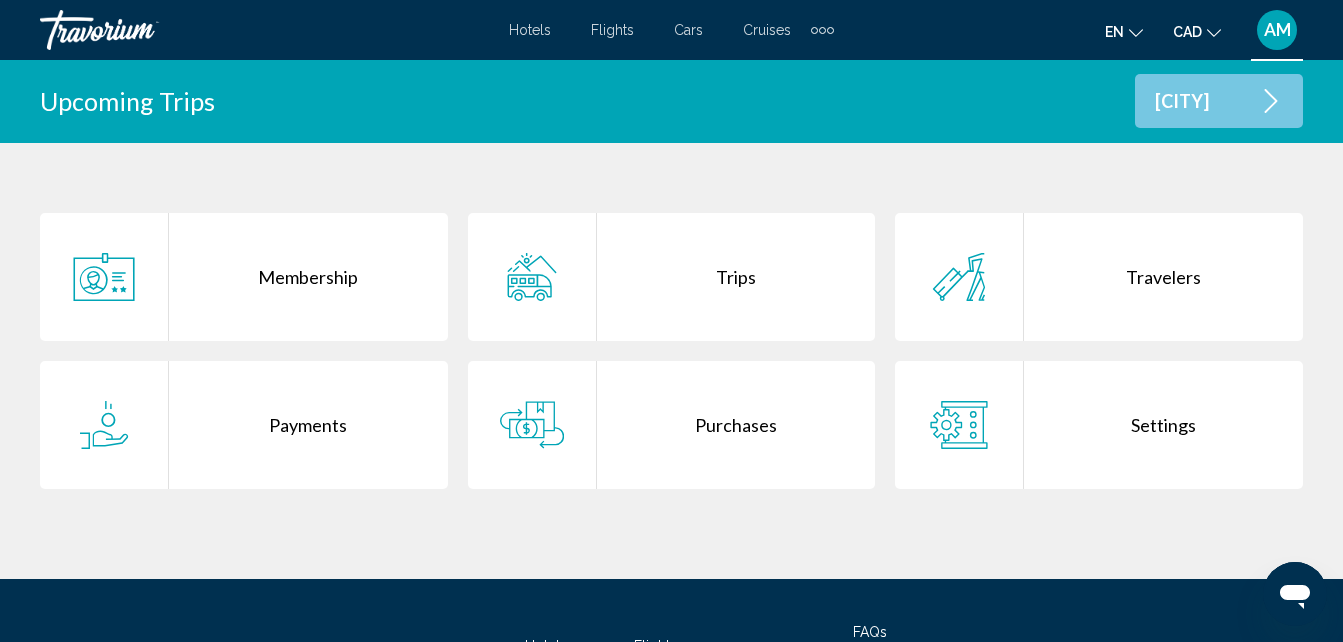 click on "Purchases" at bounding box center [736, 425] 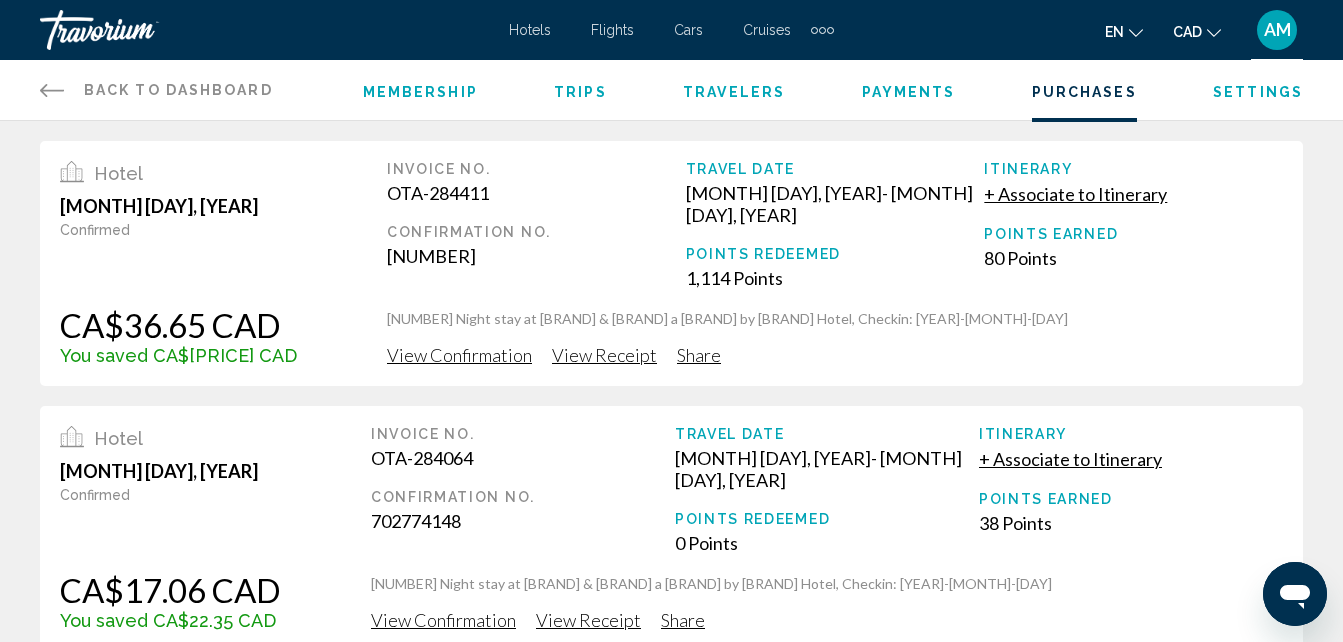 click on "View Confirmation" at bounding box center [459, 355] 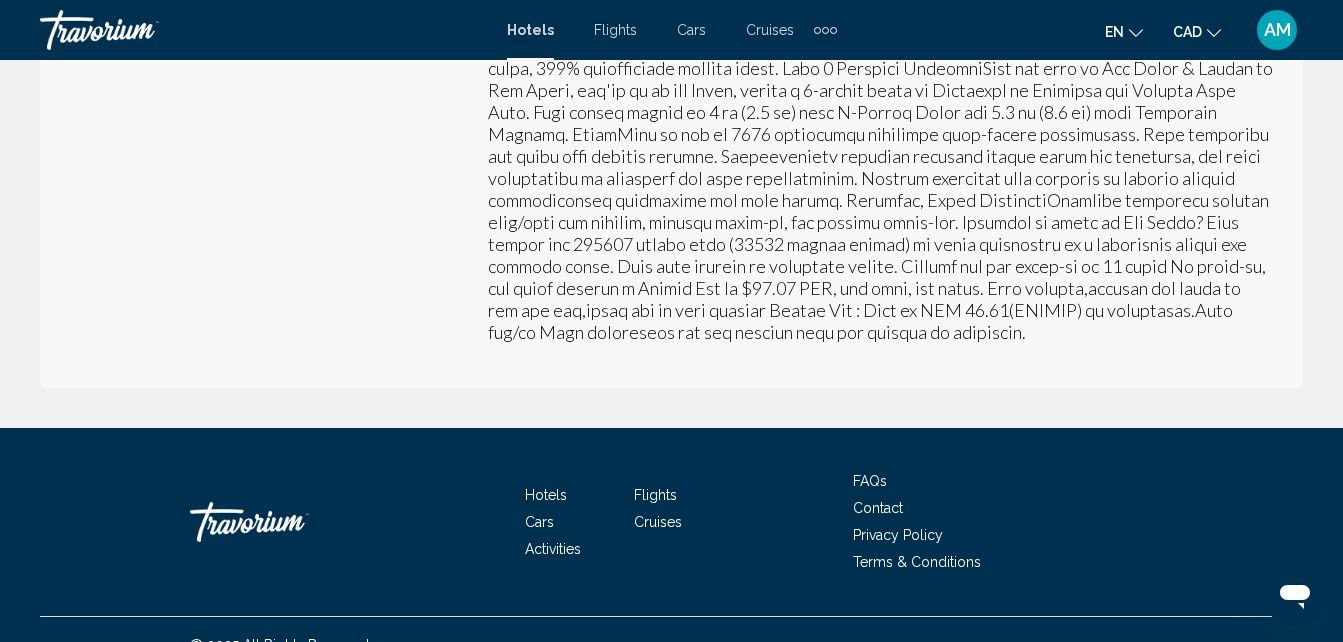 scroll, scrollTop: 911, scrollLeft: 0, axis: vertical 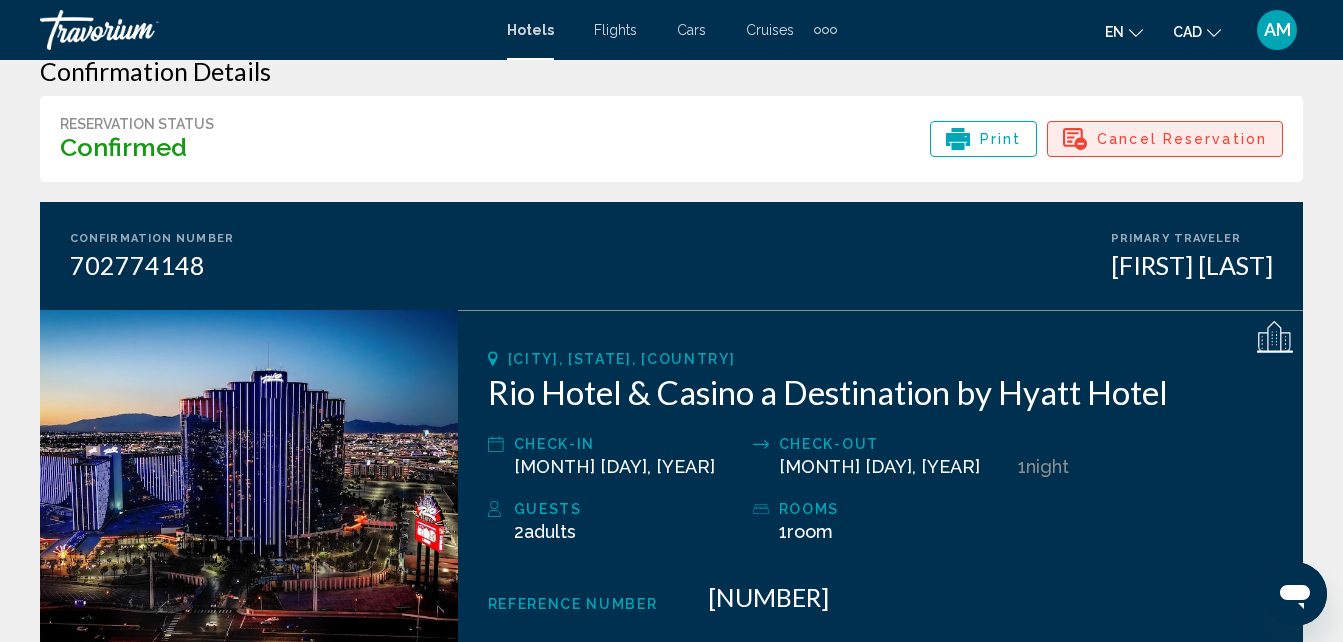 click on "Cancel Reservation" at bounding box center (1182, 139) 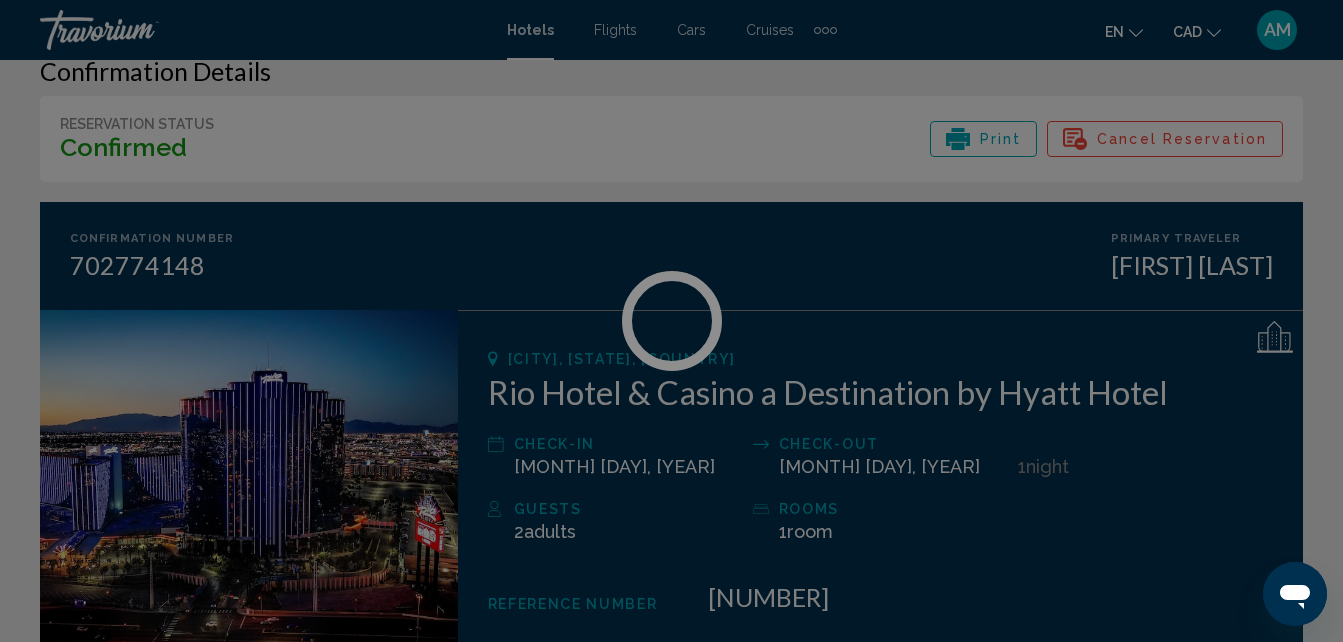 scroll, scrollTop: 0, scrollLeft: 0, axis: both 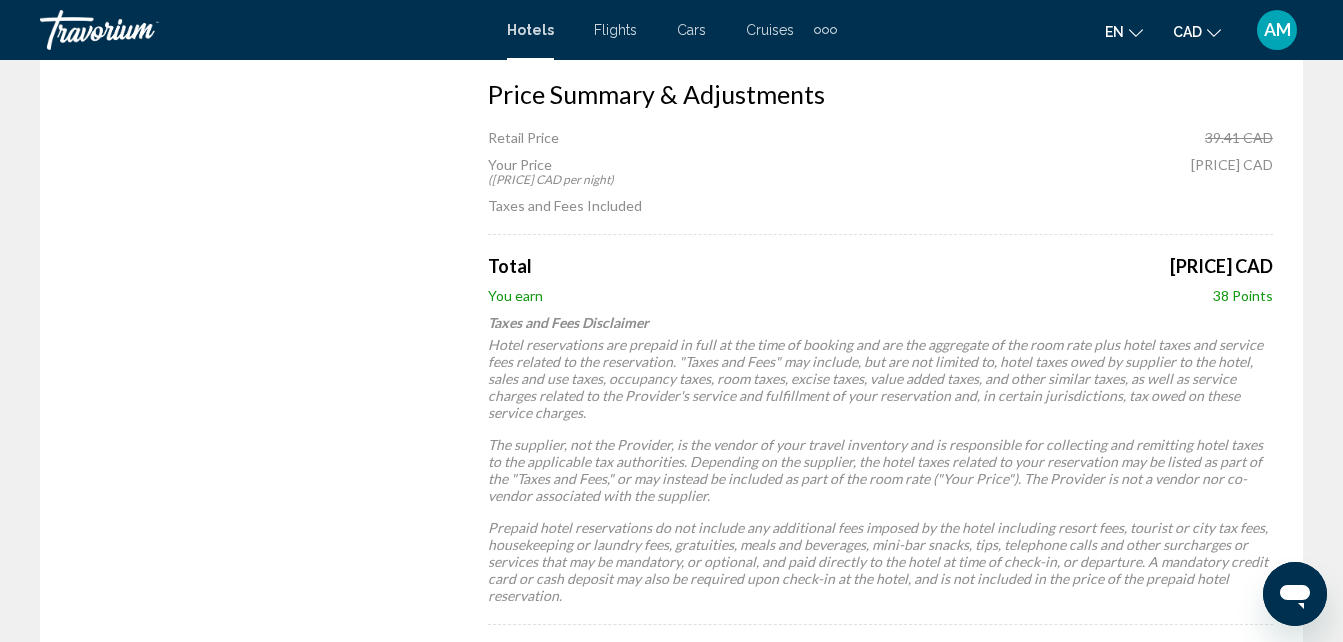 drag, startPoint x: 1334, startPoint y: 392, endPoint x: 1330, endPoint y: 381, distance: 11.7046995 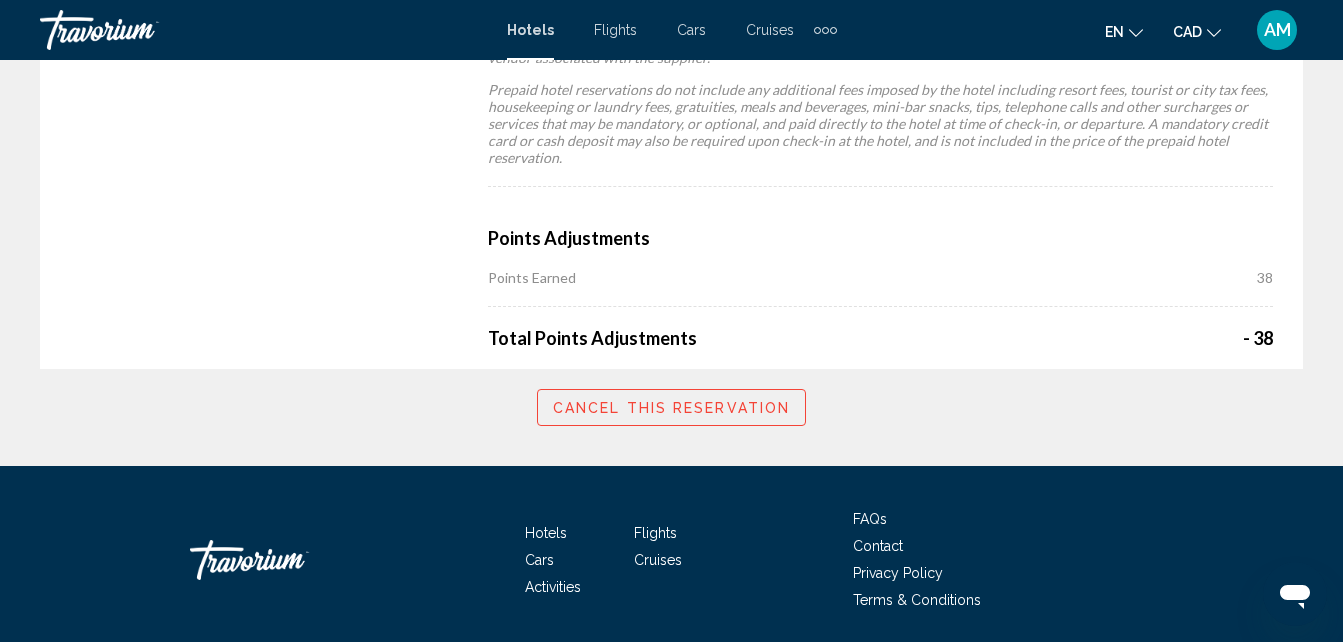 scroll, scrollTop: 1469, scrollLeft: 0, axis: vertical 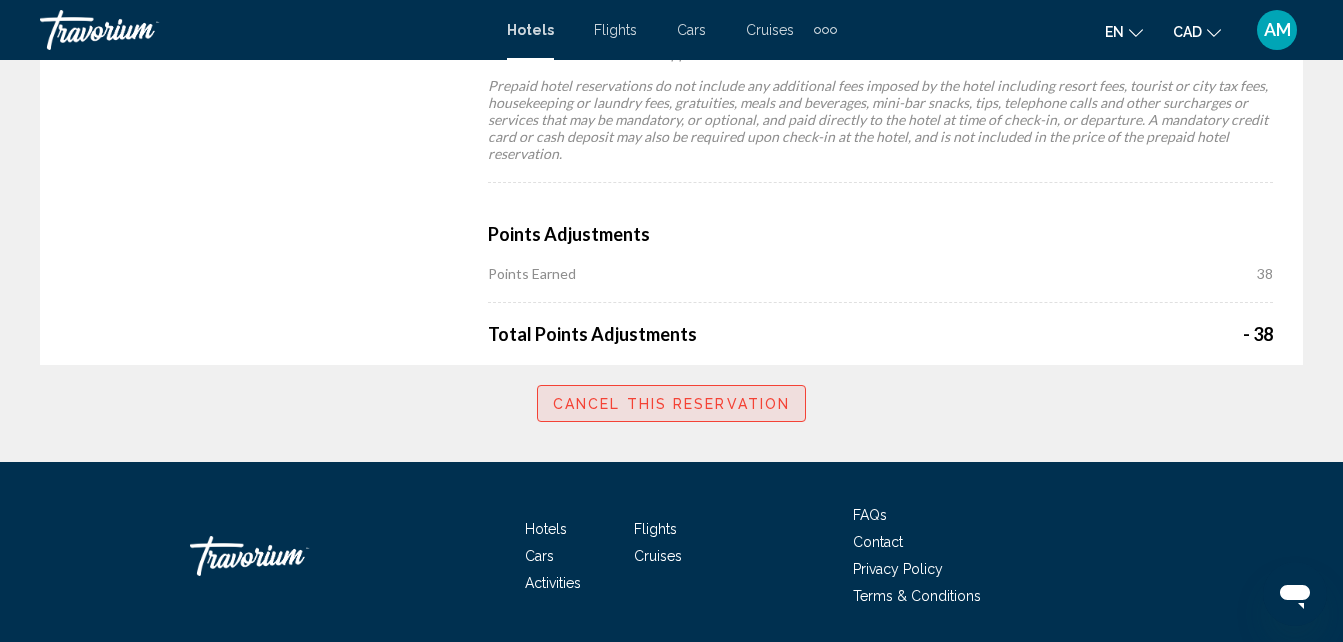 click on "Cancel this reservation" 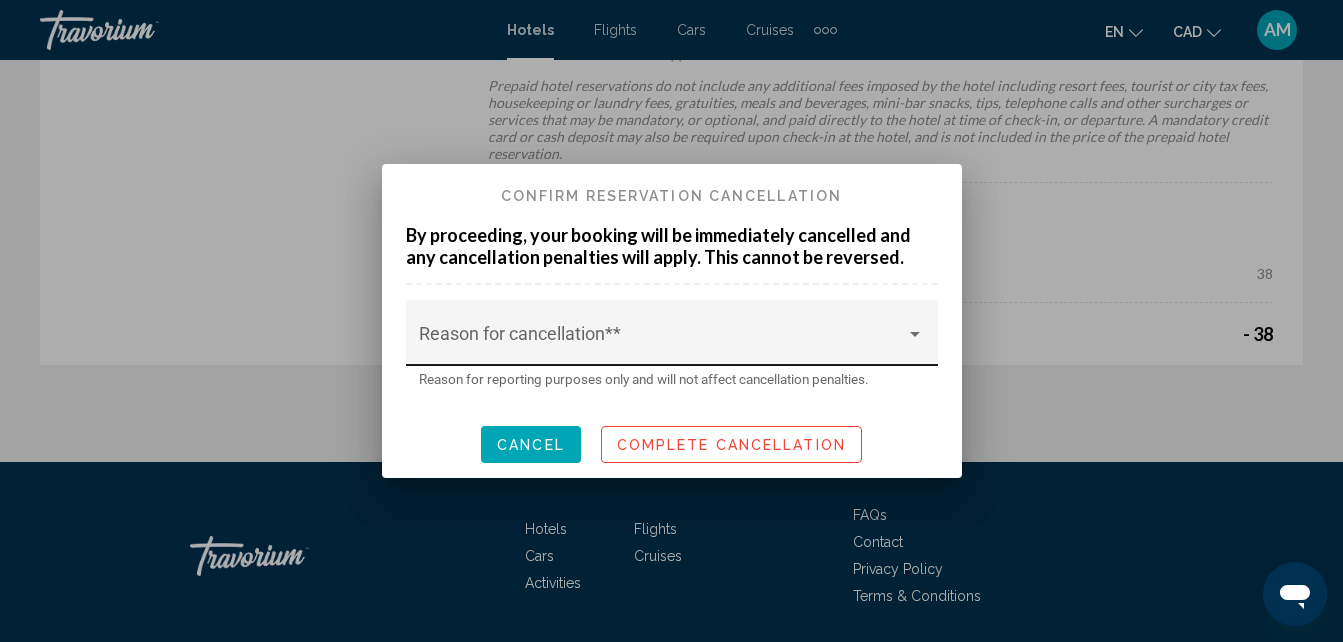 click at bounding box center (662, 343) 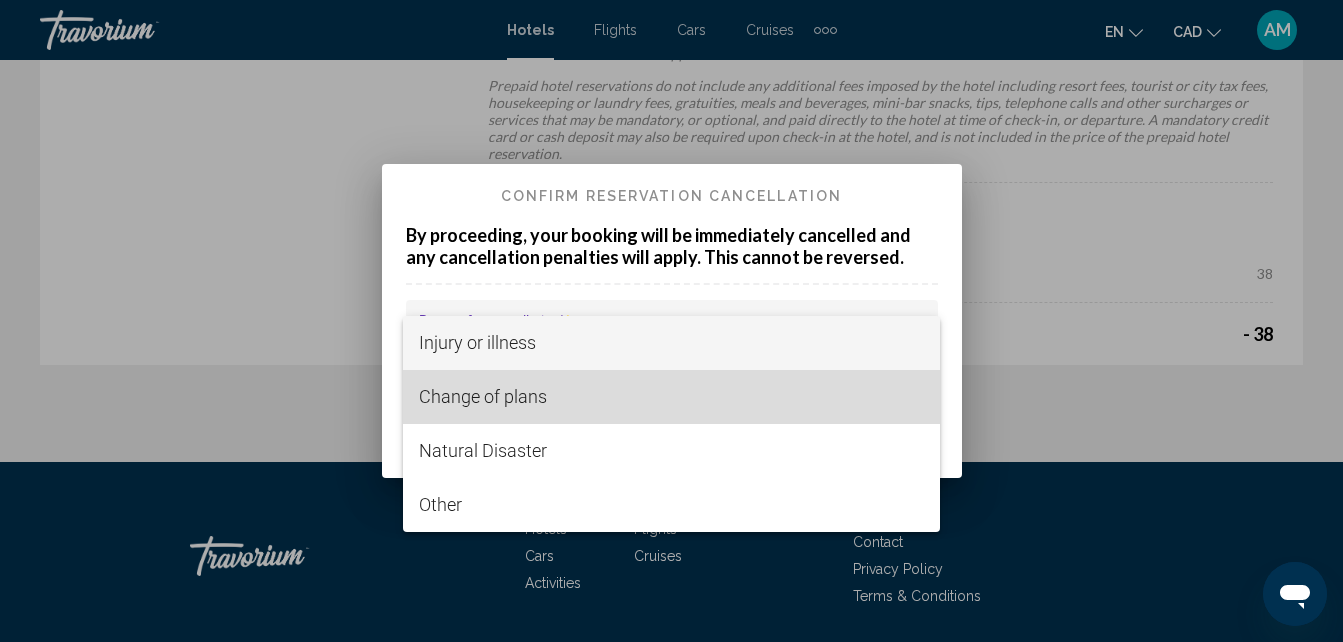 click on "Change of plans" at bounding box center (671, 397) 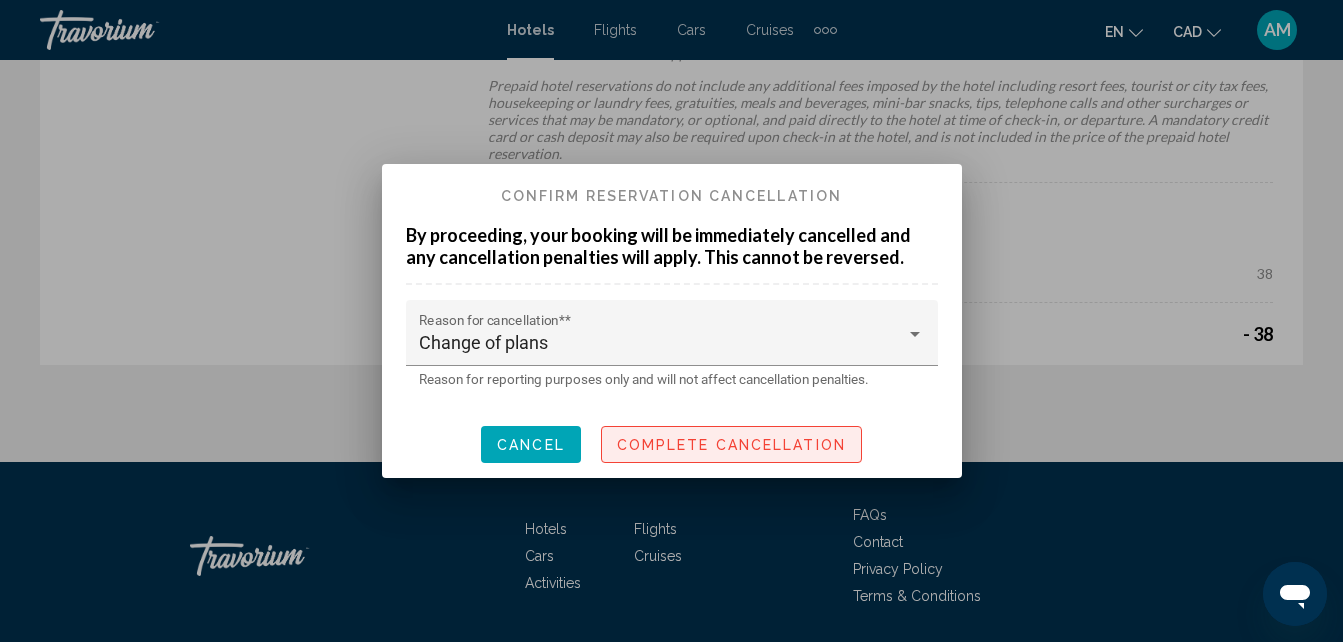 click on "Complete Cancellation" at bounding box center (731, 445) 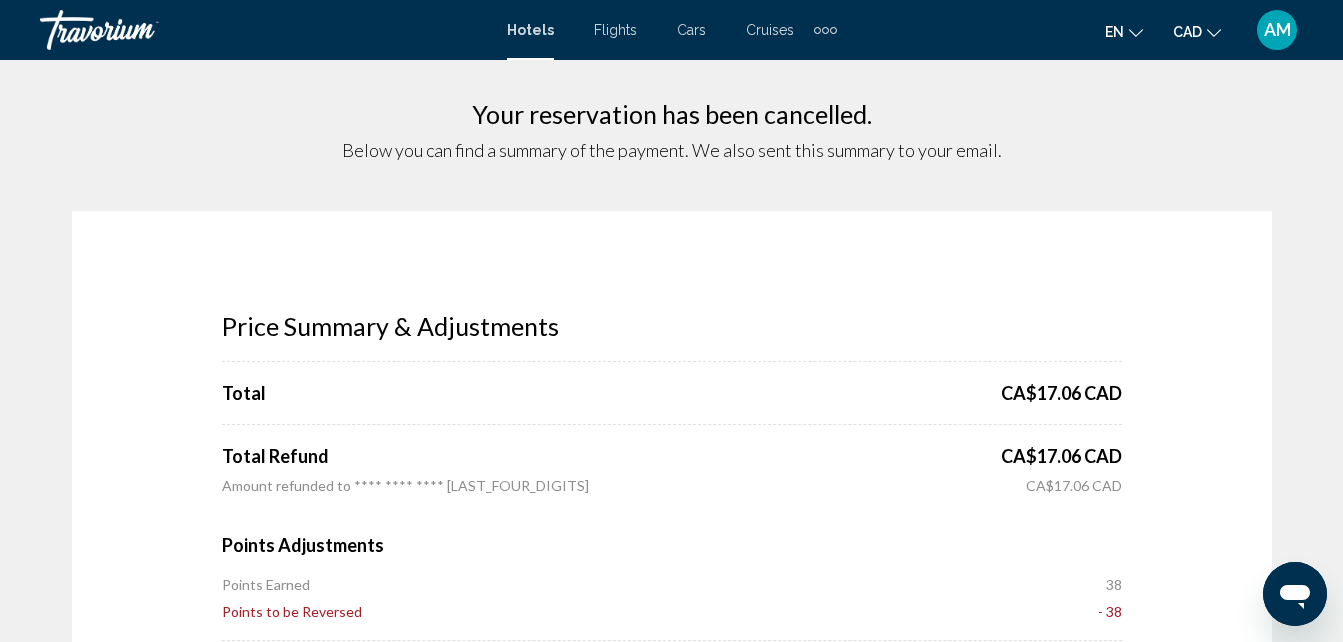 scroll, scrollTop: 0, scrollLeft: 0, axis: both 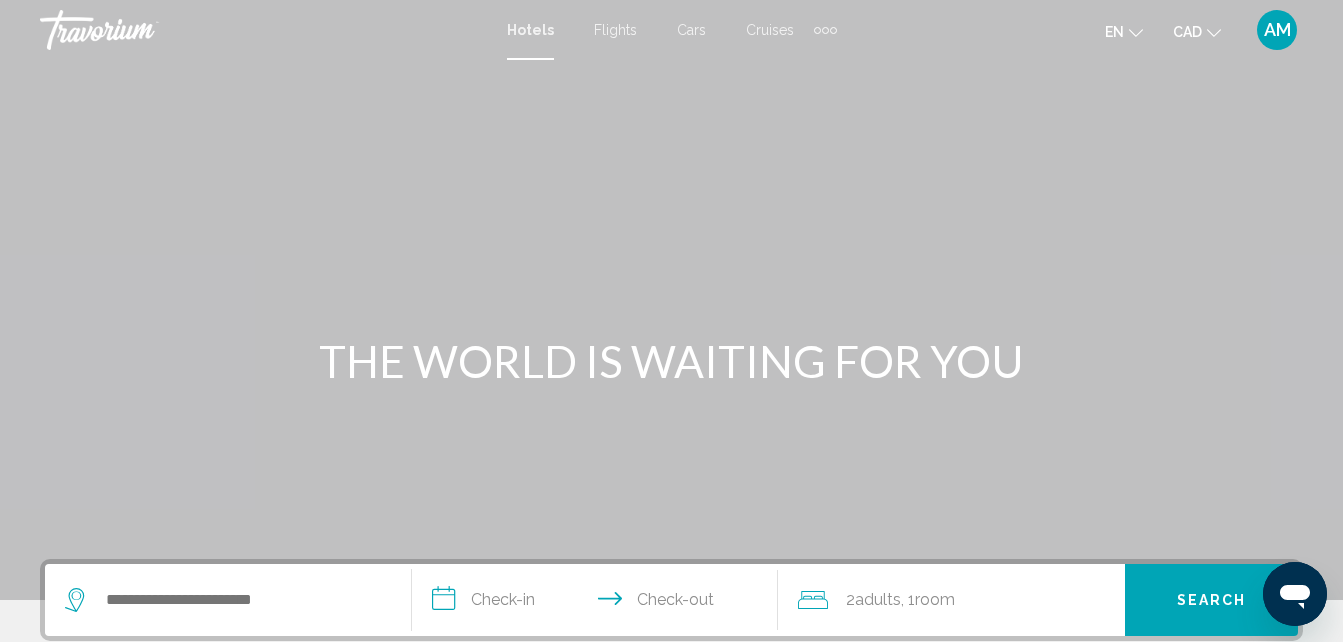 click at bounding box center (825, 30) 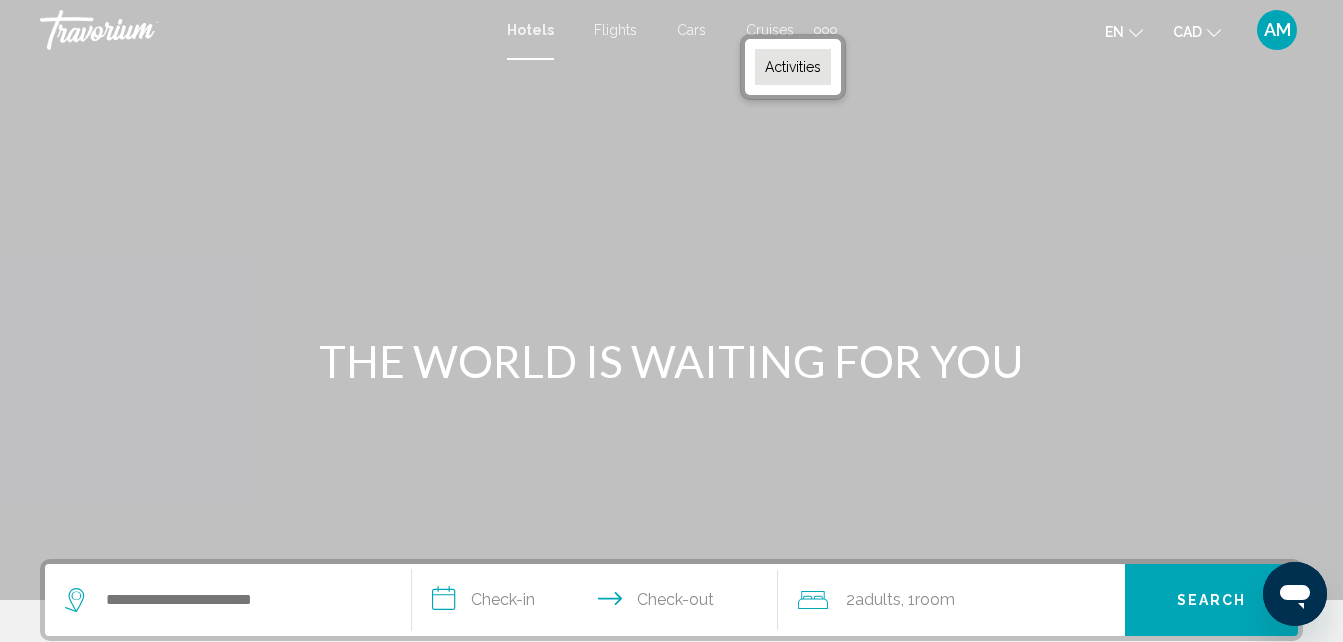 click on "Activities" at bounding box center [793, 67] 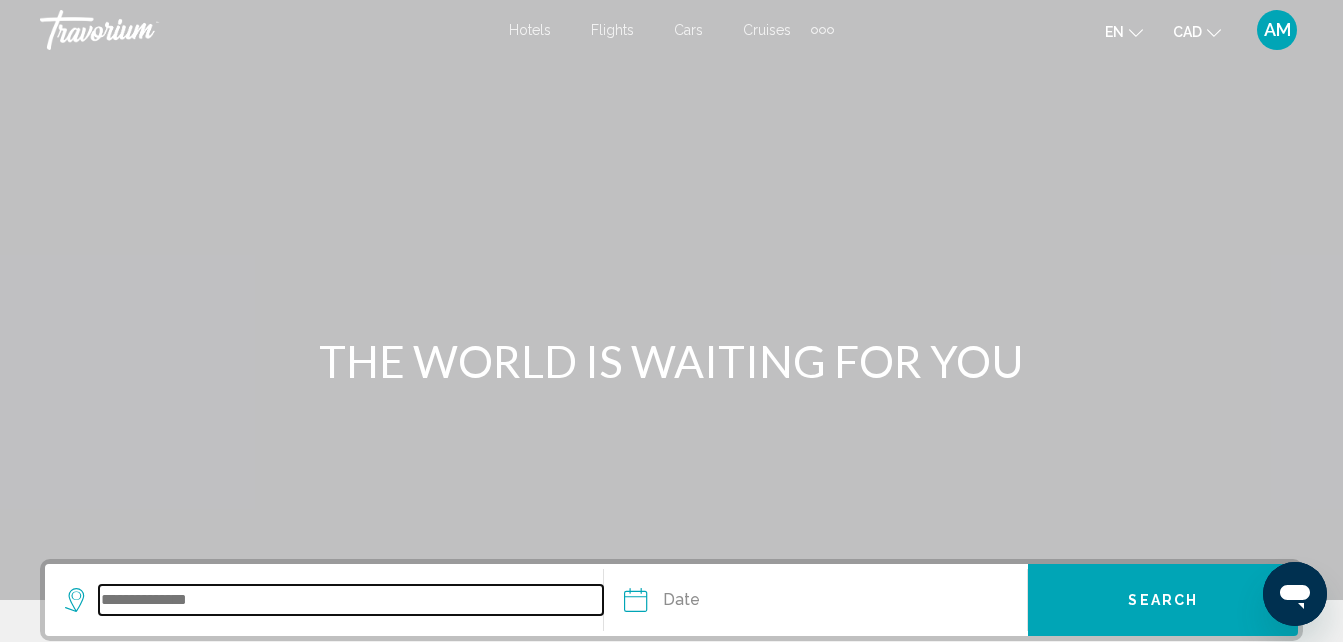 click at bounding box center [351, 600] 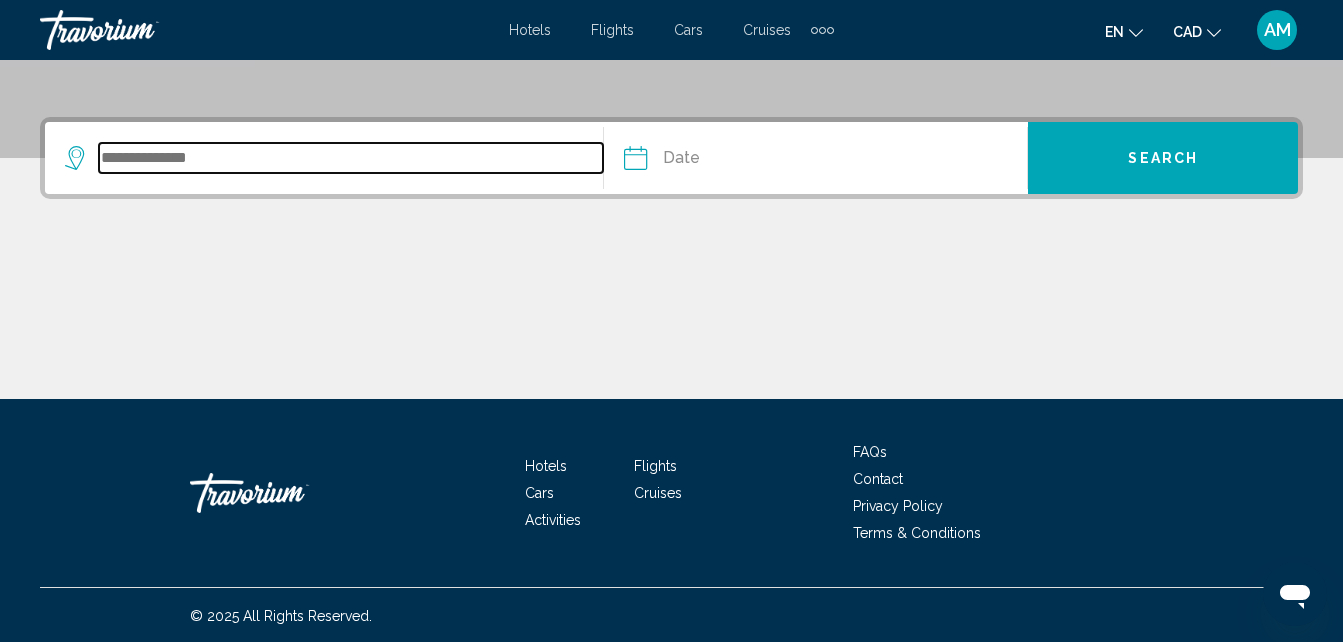 scroll, scrollTop: 444, scrollLeft: 0, axis: vertical 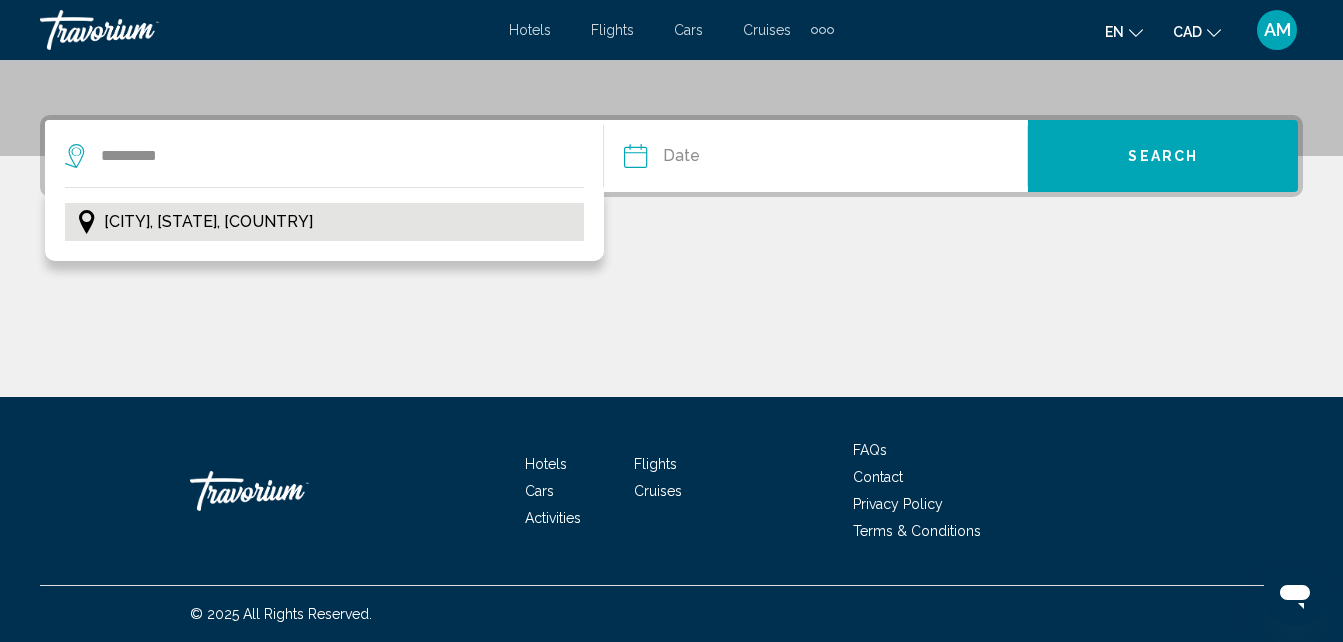 click on "[CITY], [STATE], [COUNTRY]" at bounding box center (208, 222) 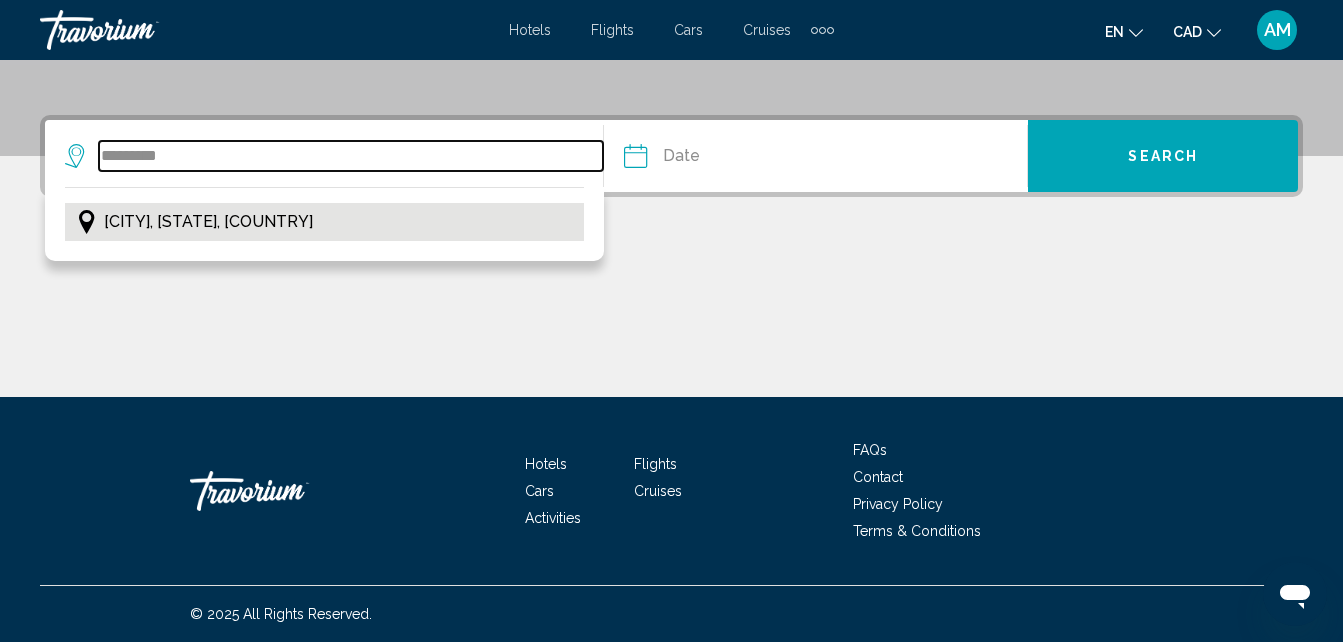 type on "**********" 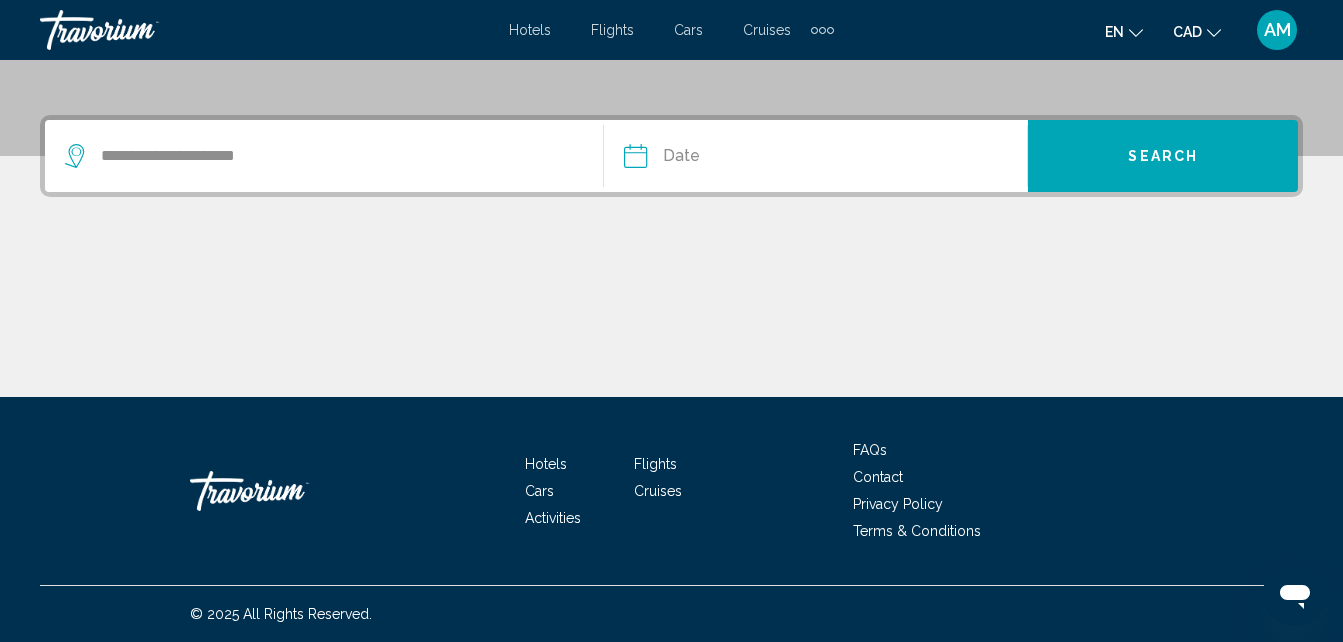 click at bounding box center (724, 159) 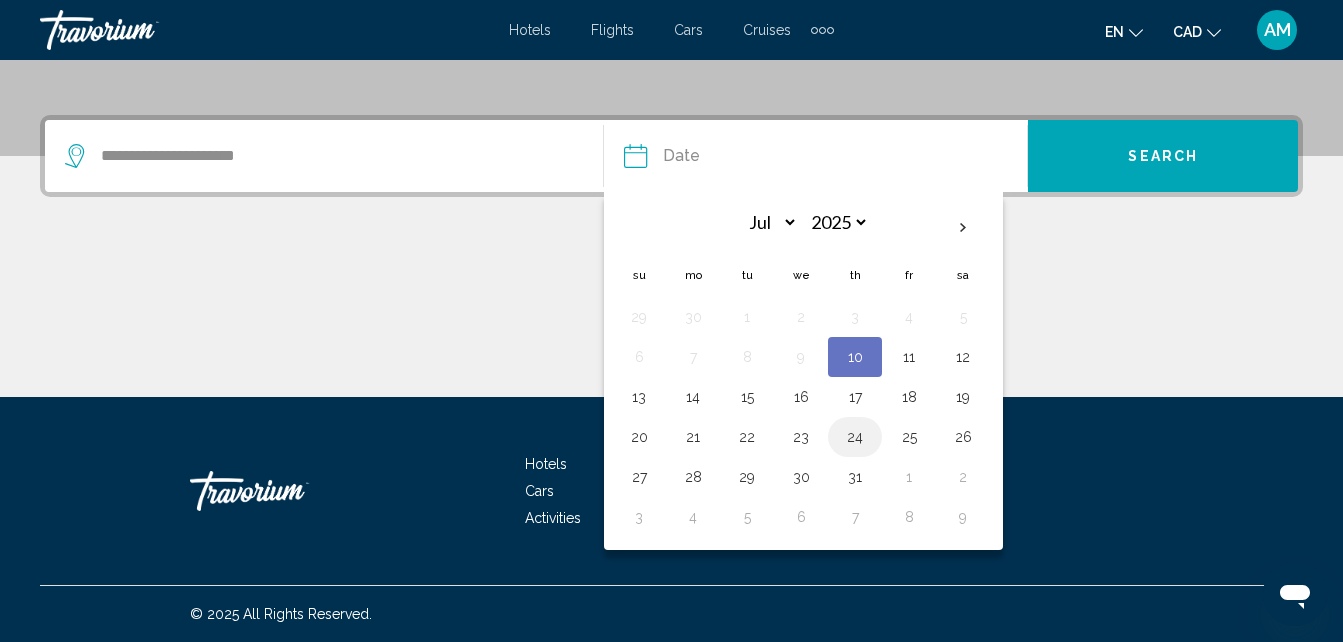 click on "24" at bounding box center [855, 437] 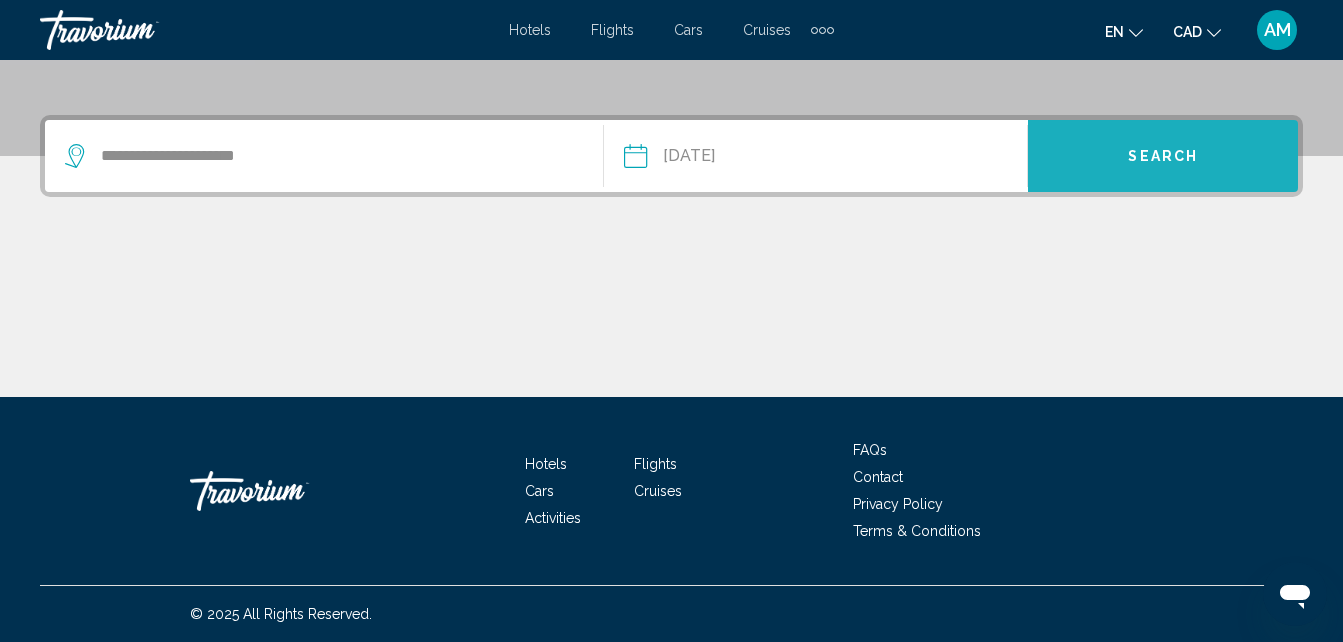 click on "Search" at bounding box center [1163, 157] 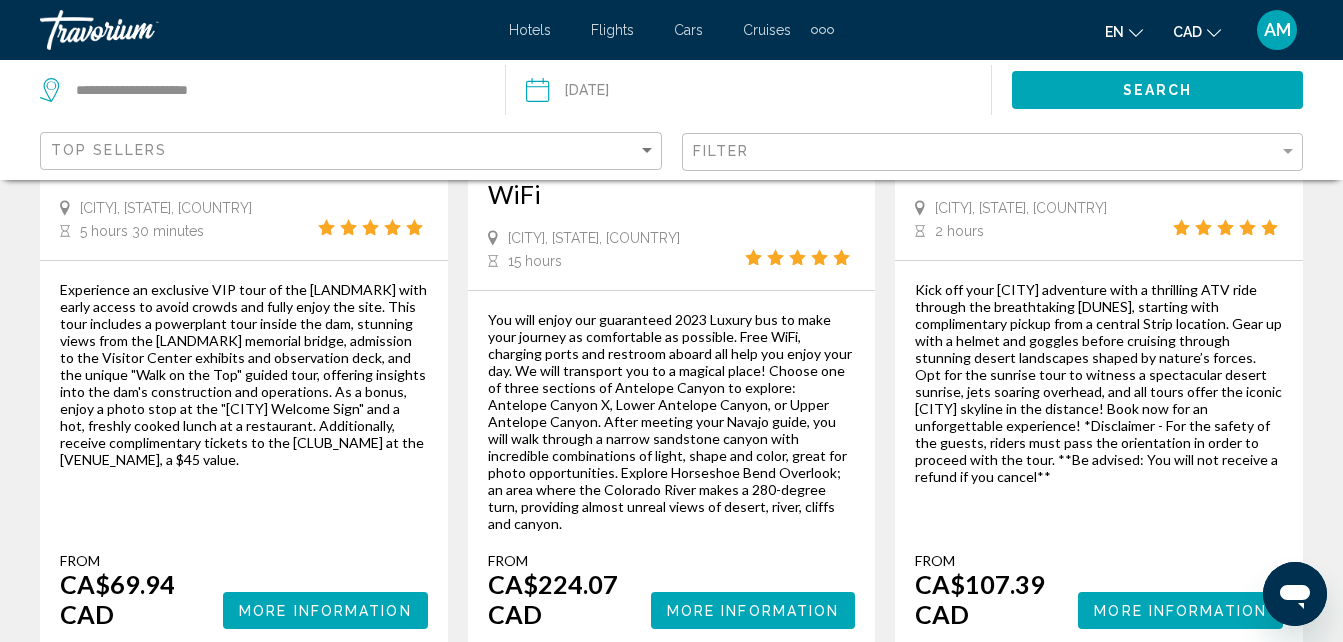 scroll, scrollTop: 3160, scrollLeft: 0, axis: vertical 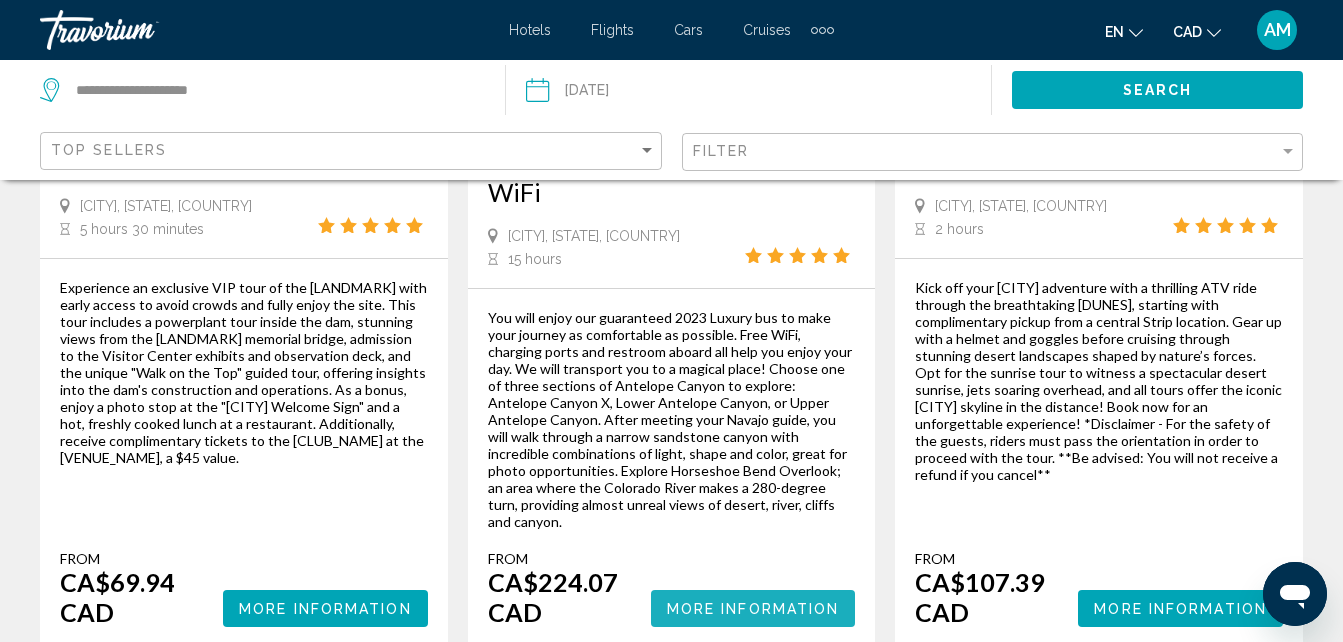 click on "More Information" at bounding box center (753, 609) 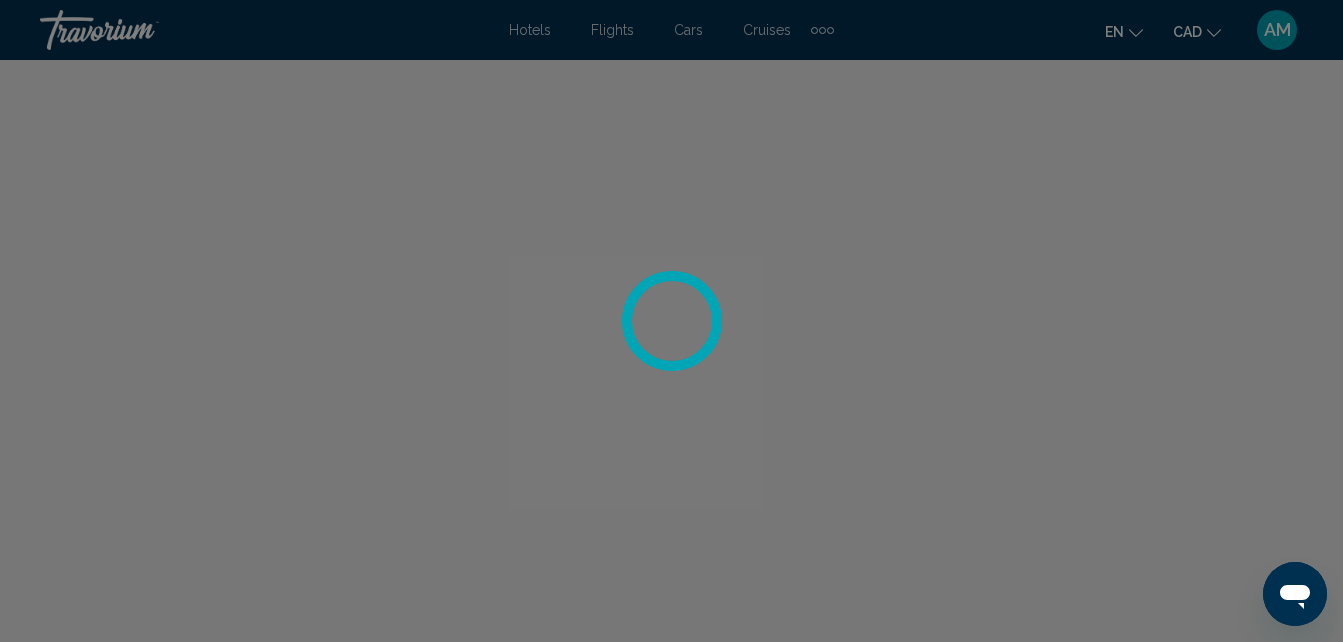 scroll, scrollTop: 214, scrollLeft: 0, axis: vertical 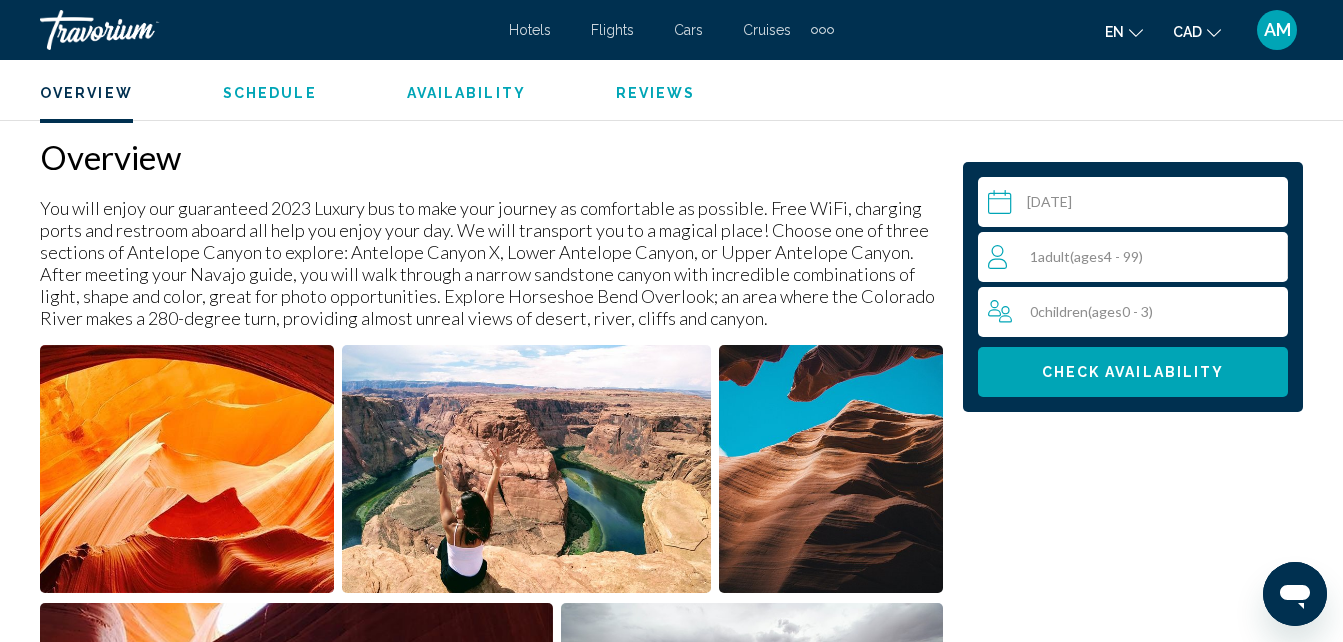 click on "1  Adult Adults  ( ages  4 - 99)" at bounding box center [1138, 257] 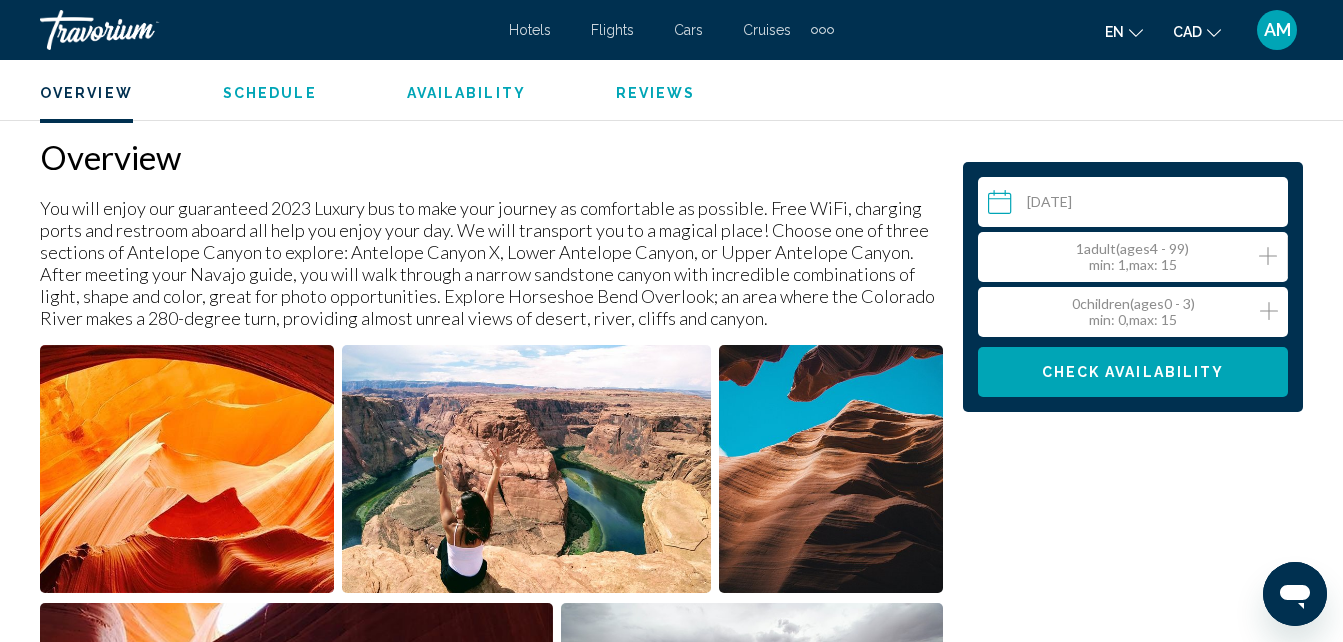 click 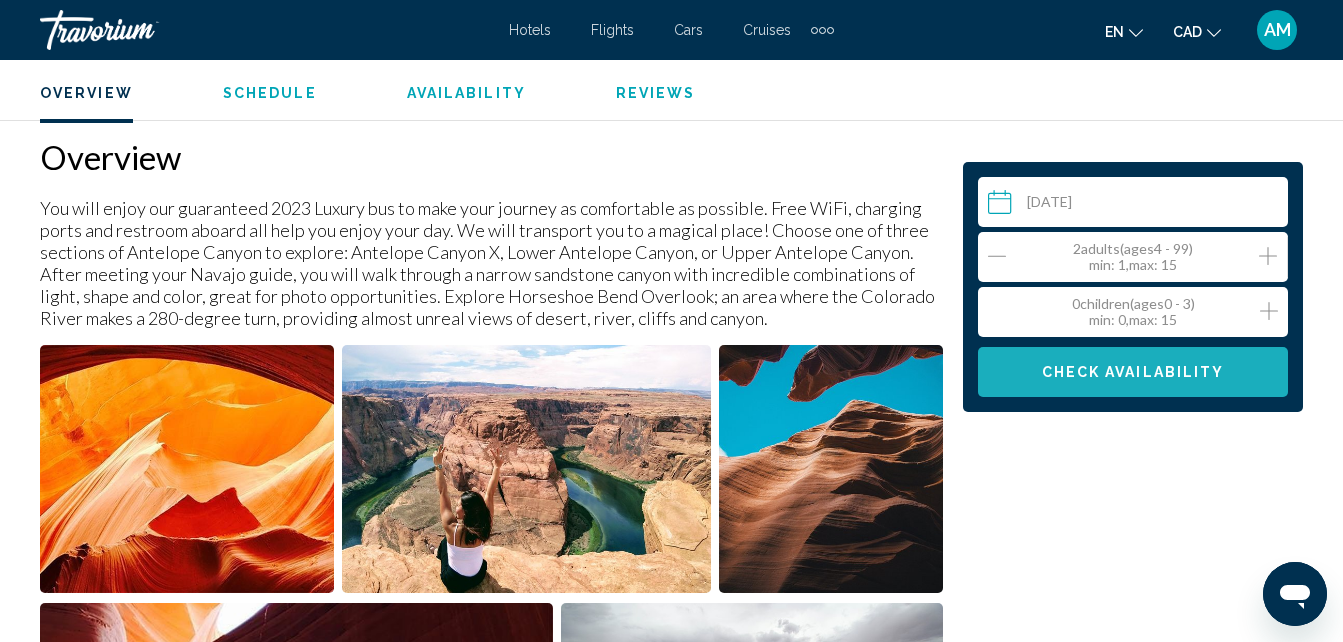 click on "Check Availability" at bounding box center (1133, 373) 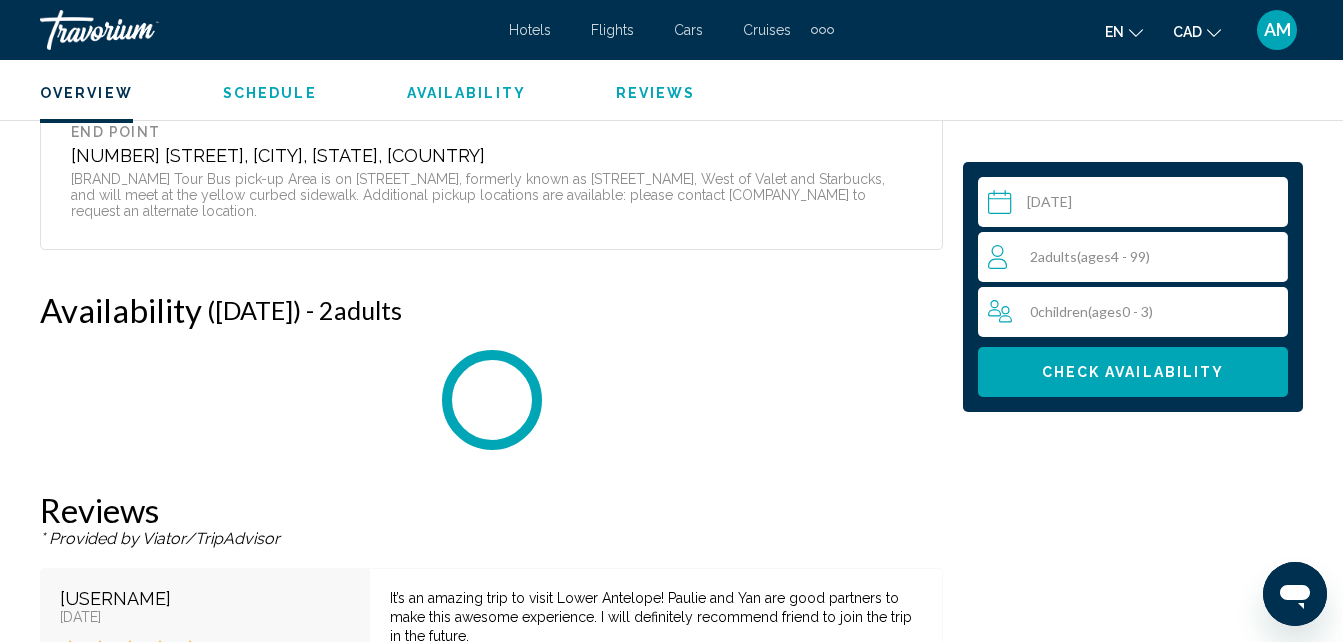 scroll, scrollTop: 4009, scrollLeft: 0, axis: vertical 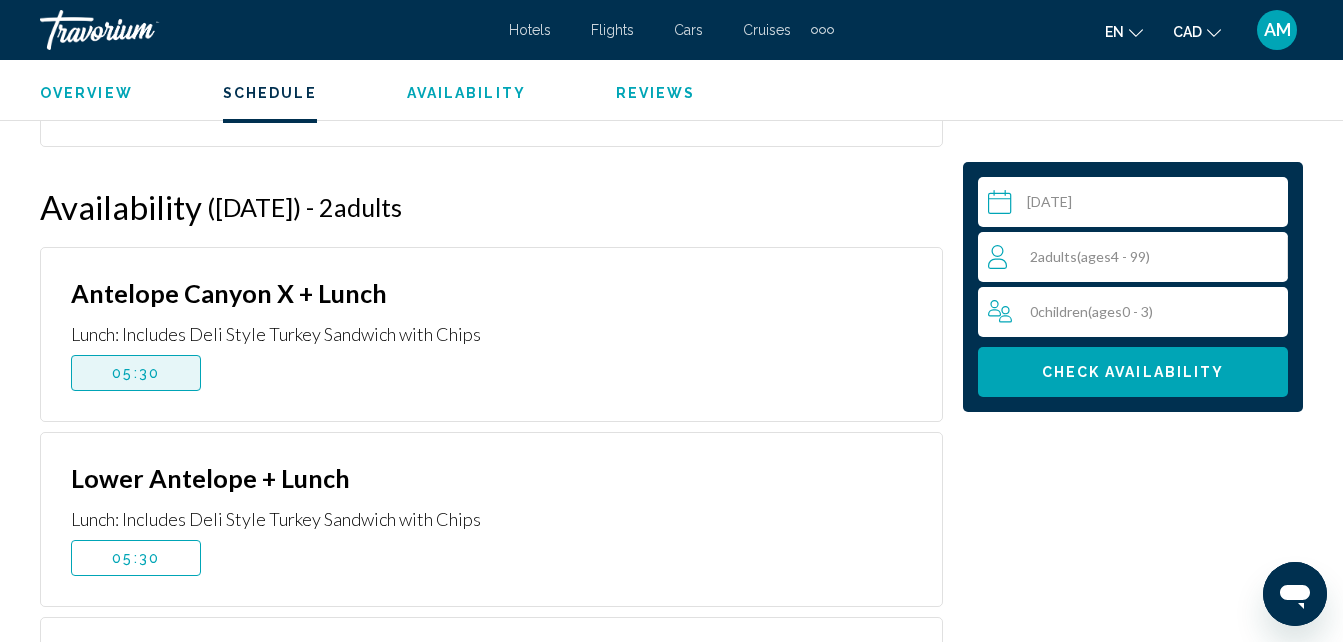 click on "05:30" at bounding box center (136, 373) 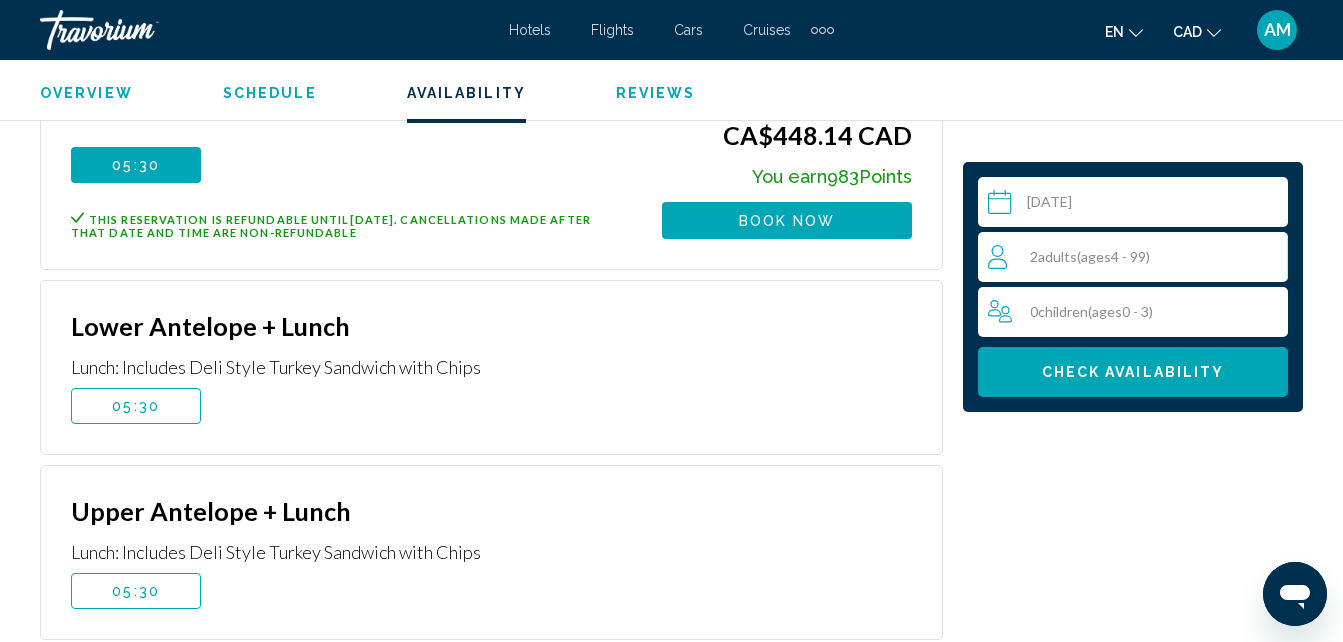 scroll, scrollTop: 4196, scrollLeft: 0, axis: vertical 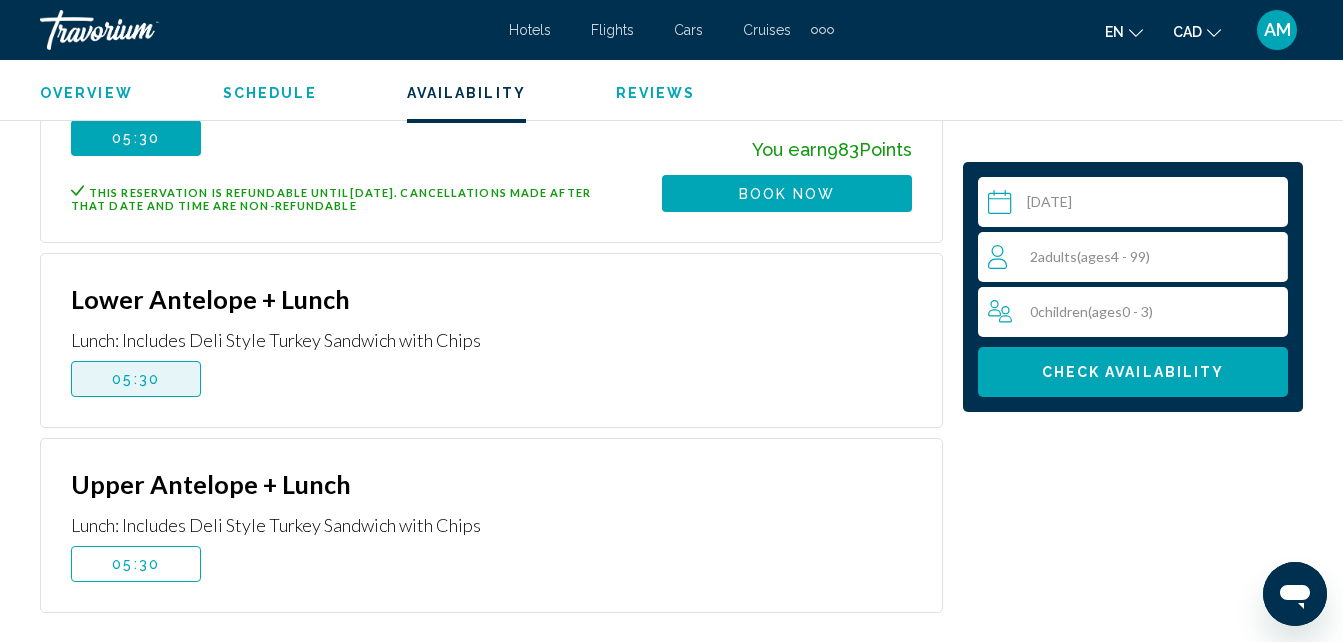 click on "05:30" at bounding box center [136, 379] 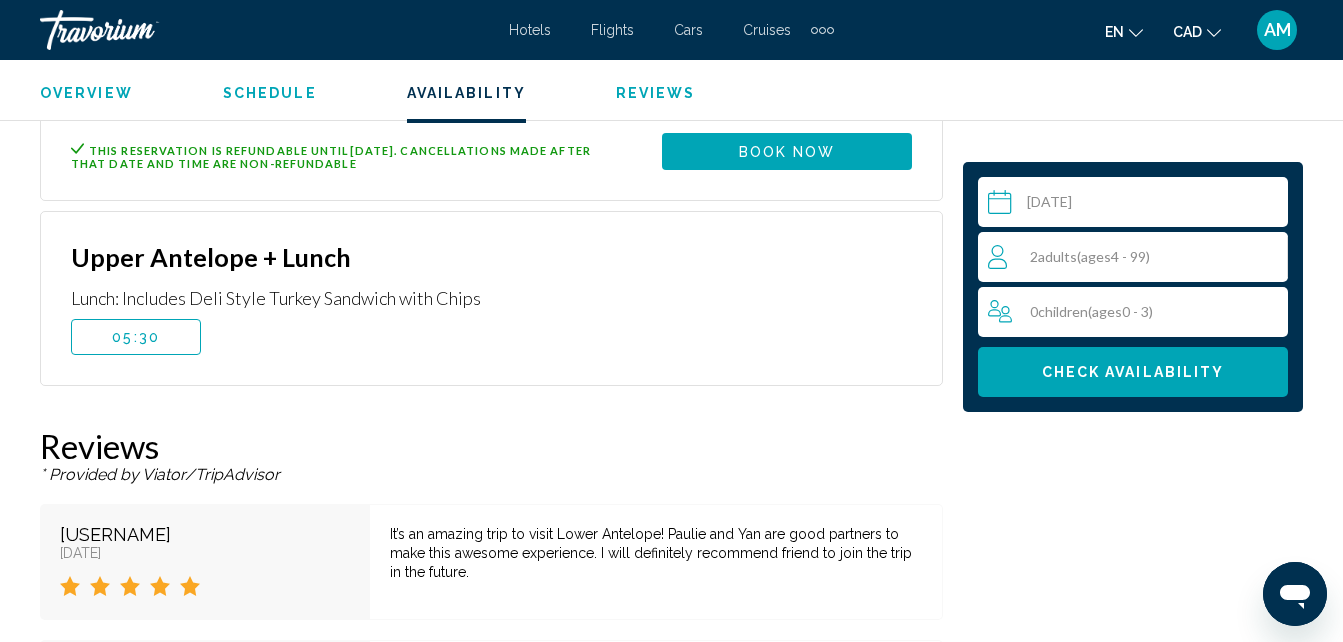 scroll, scrollTop: 4436, scrollLeft: 0, axis: vertical 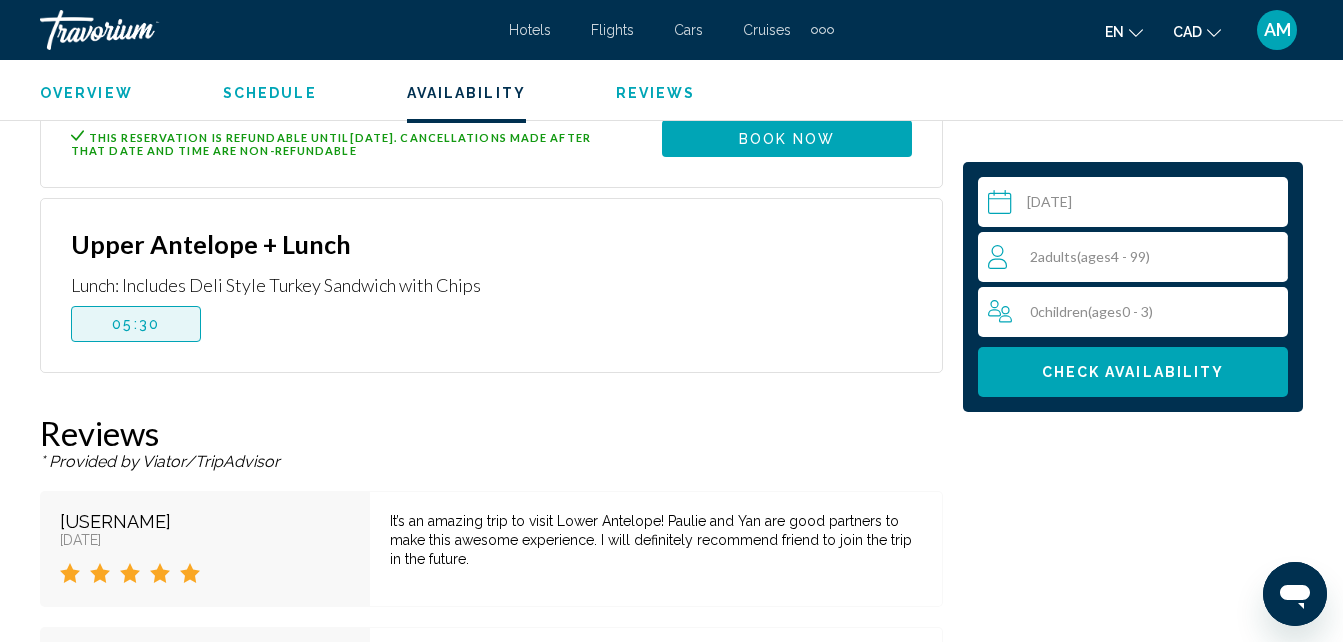 click on "05:30" at bounding box center [136, 324] 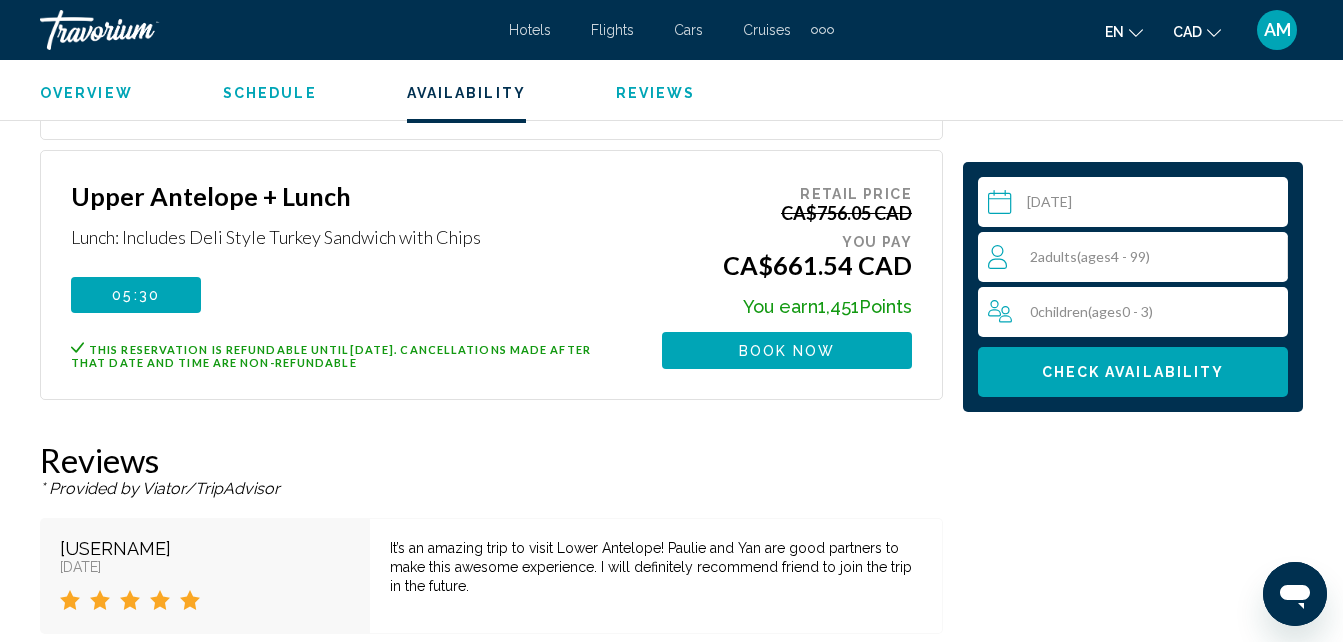 scroll, scrollTop: 4383, scrollLeft: 0, axis: vertical 